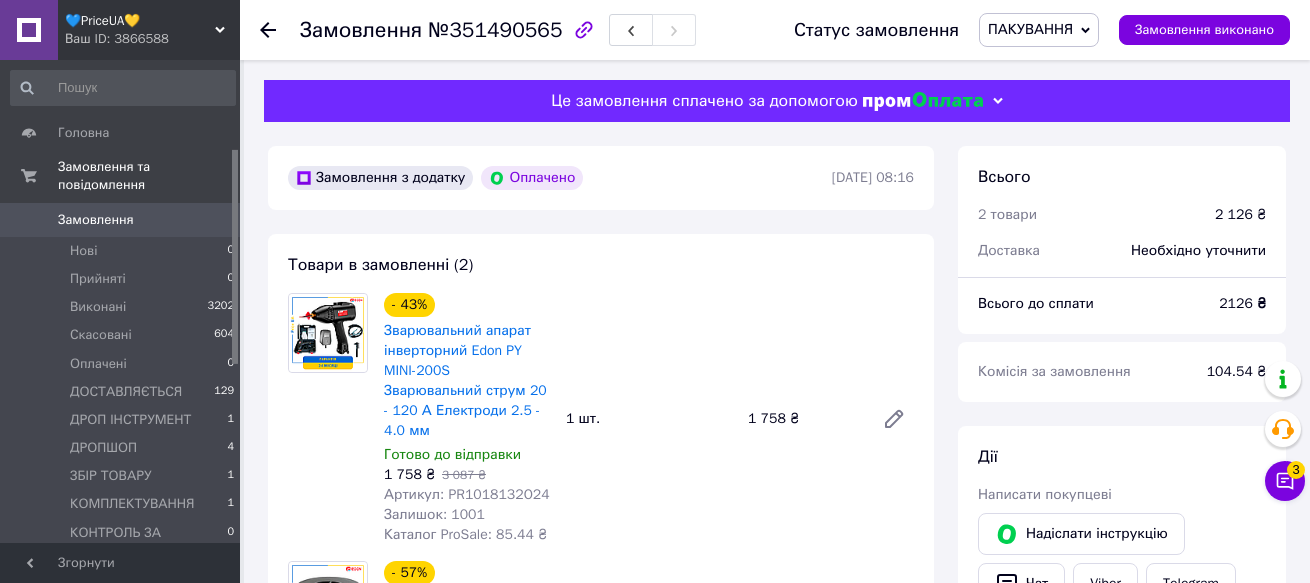 scroll, scrollTop: 0, scrollLeft: 0, axis: both 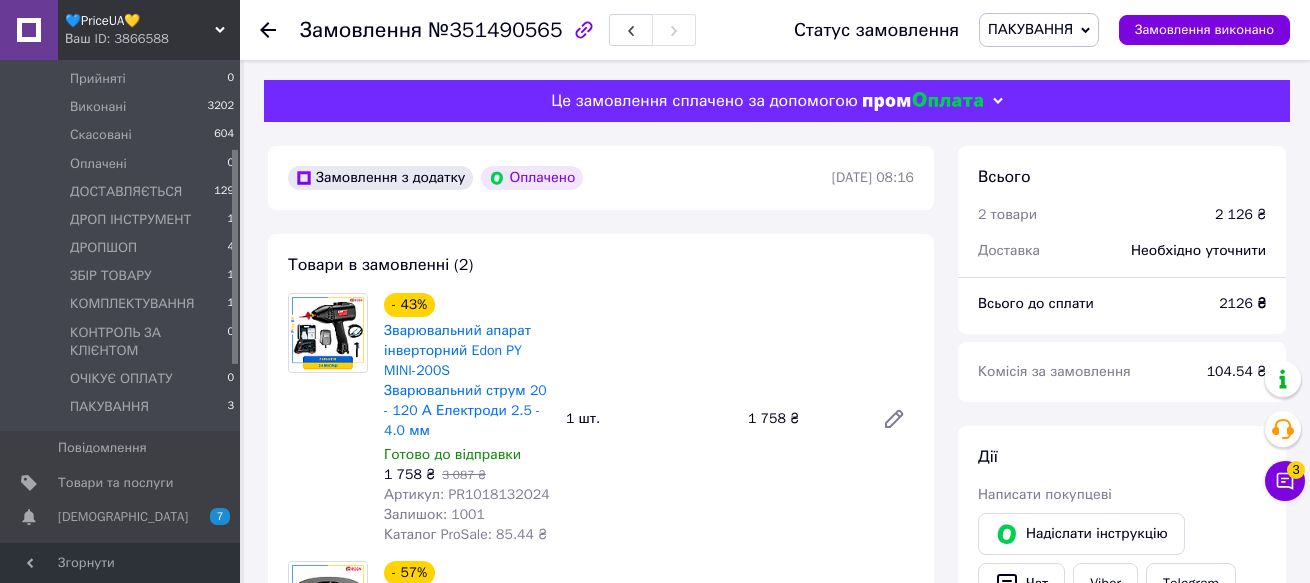 click on "💙PriceUA💛" at bounding box center (140, 21) 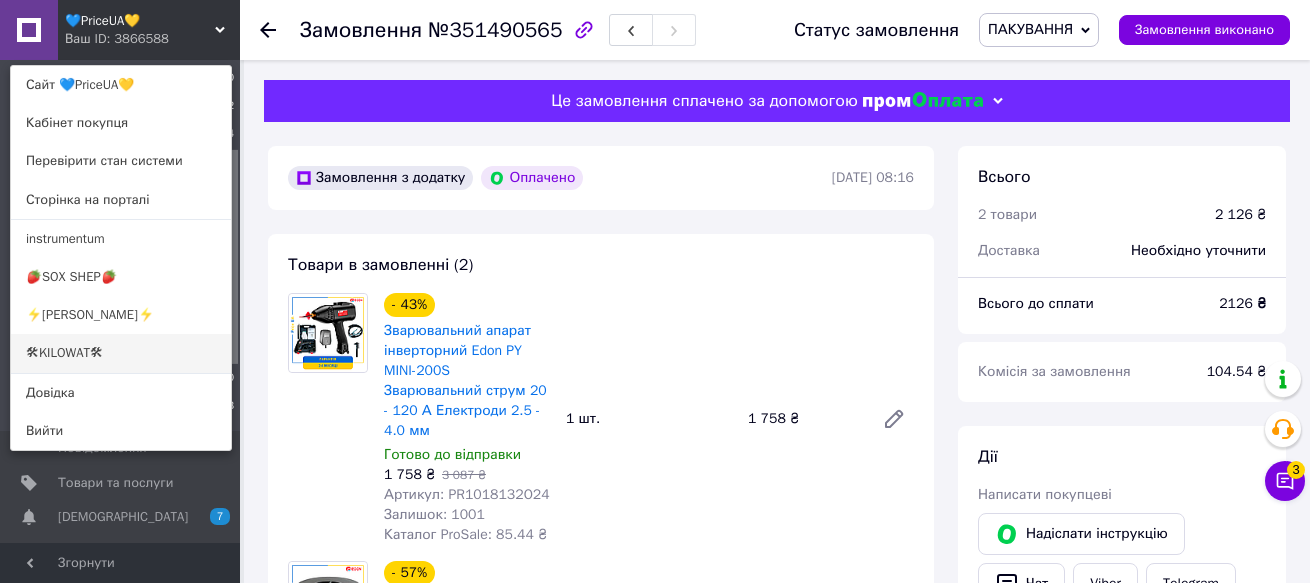 click on "🛠KILOWAT🛠" at bounding box center (121, 353) 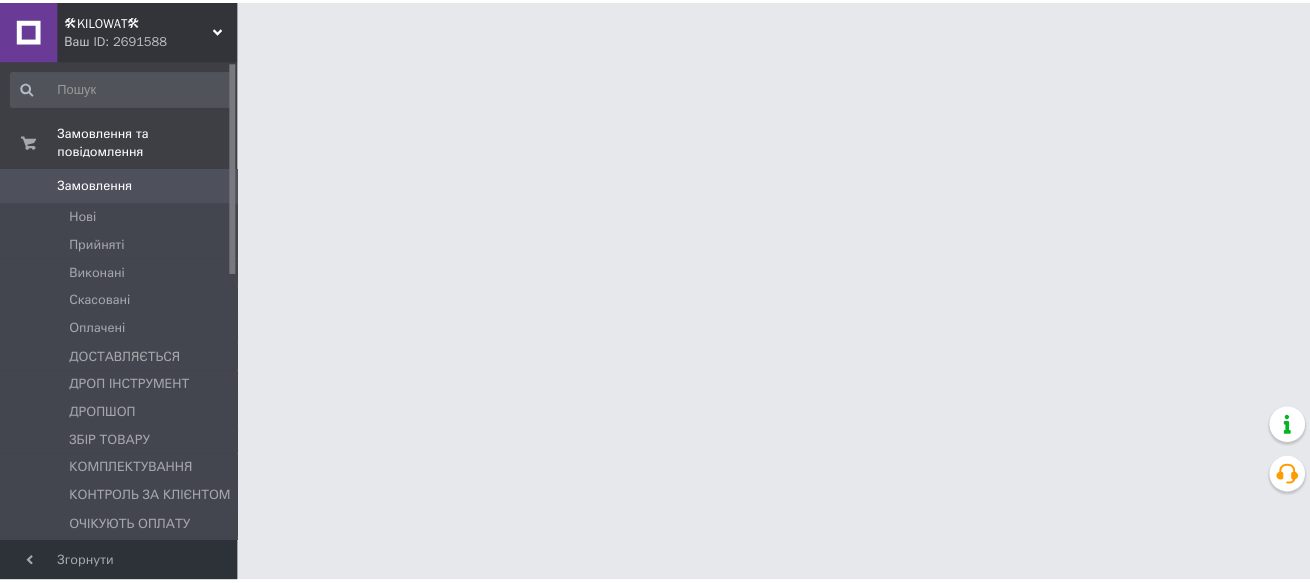 scroll, scrollTop: 0, scrollLeft: 0, axis: both 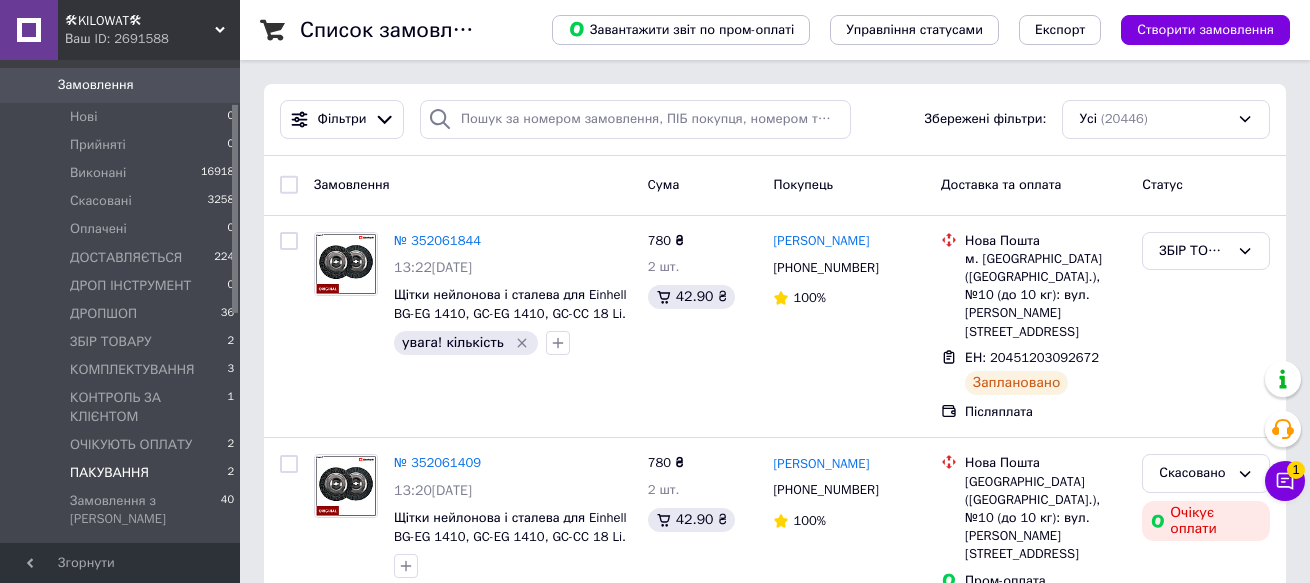 click on "ПАКУВАННЯ" at bounding box center [109, 473] 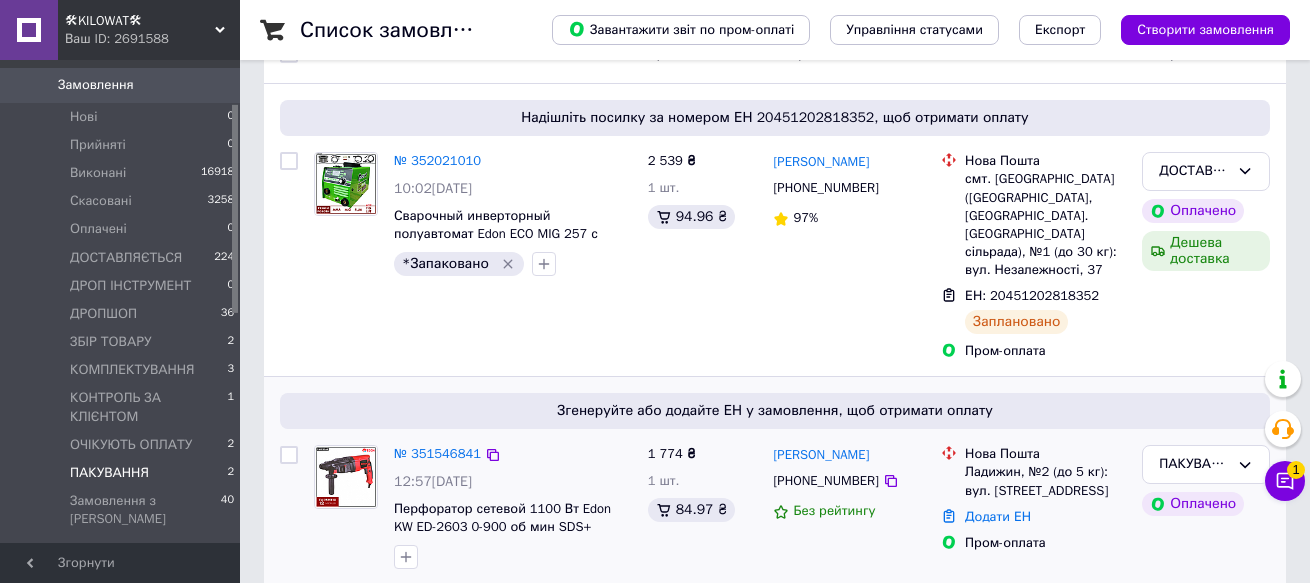 scroll, scrollTop: 211, scrollLeft: 0, axis: vertical 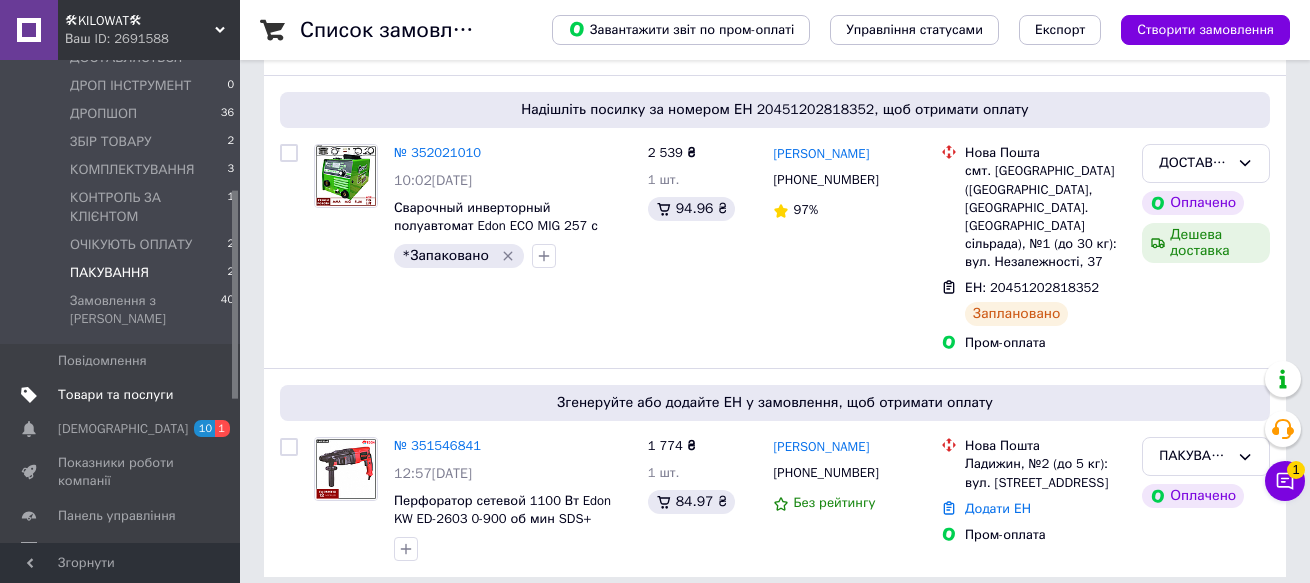 click on "Товари та послуги" at bounding box center [115, 395] 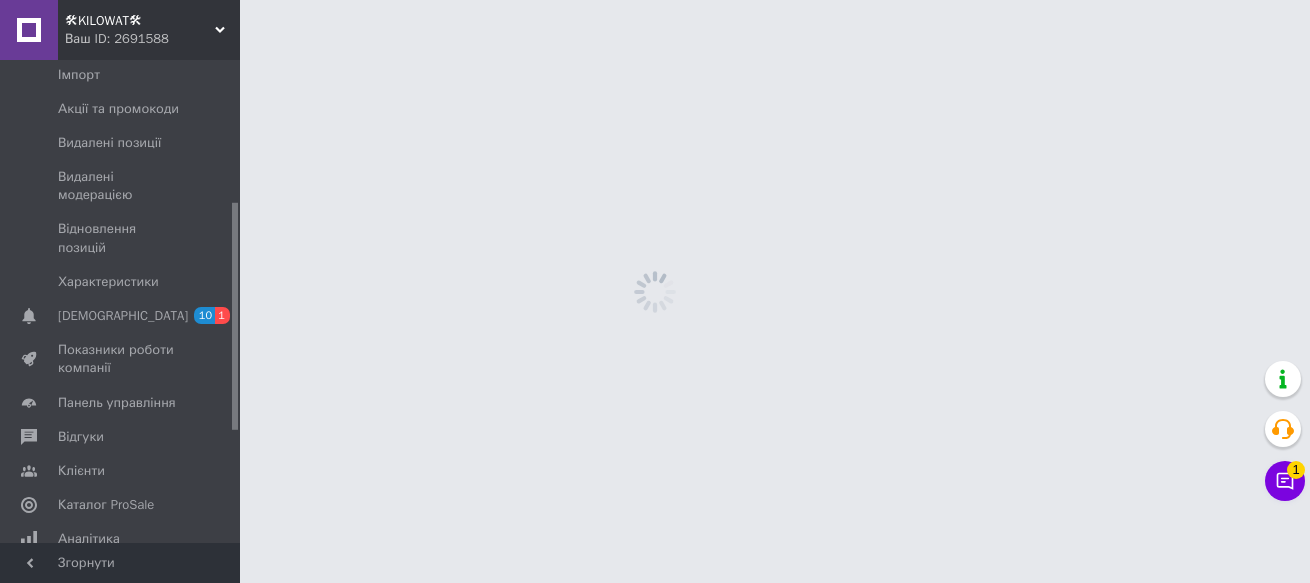 scroll, scrollTop: 0, scrollLeft: 0, axis: both 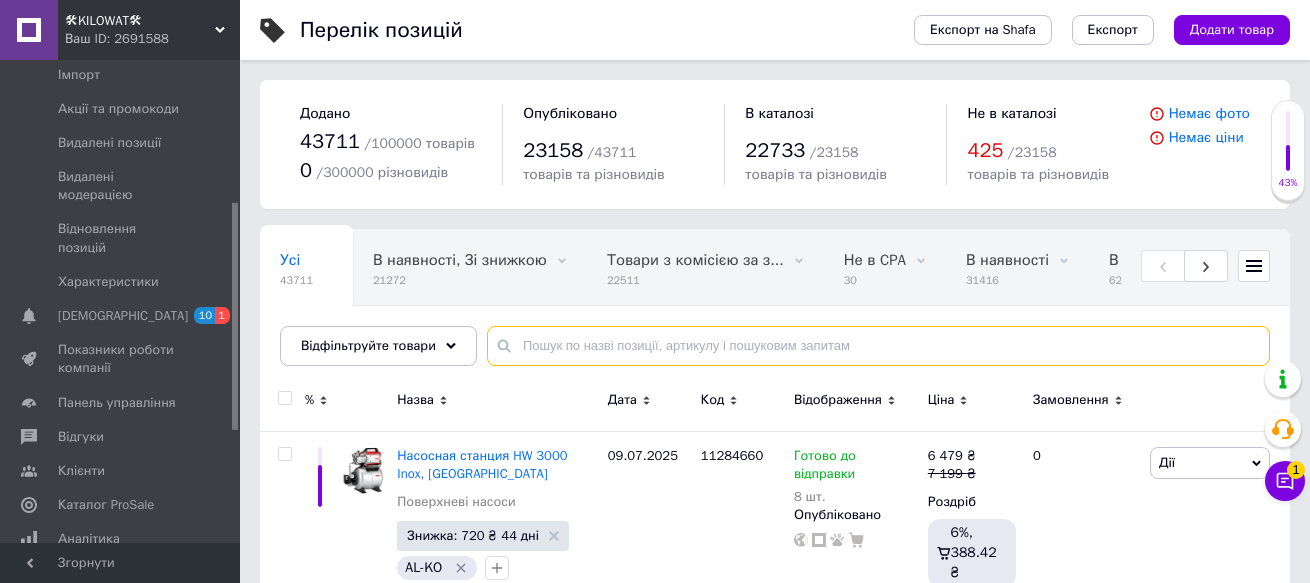 click at bounding box center (878, 346) 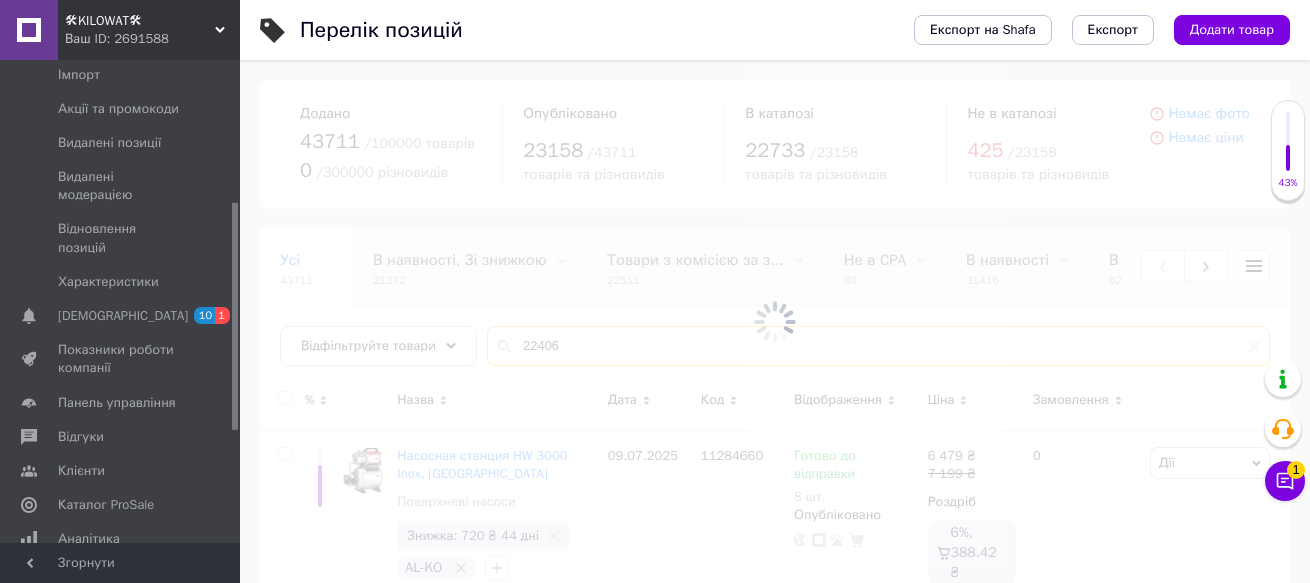 type on "224060" 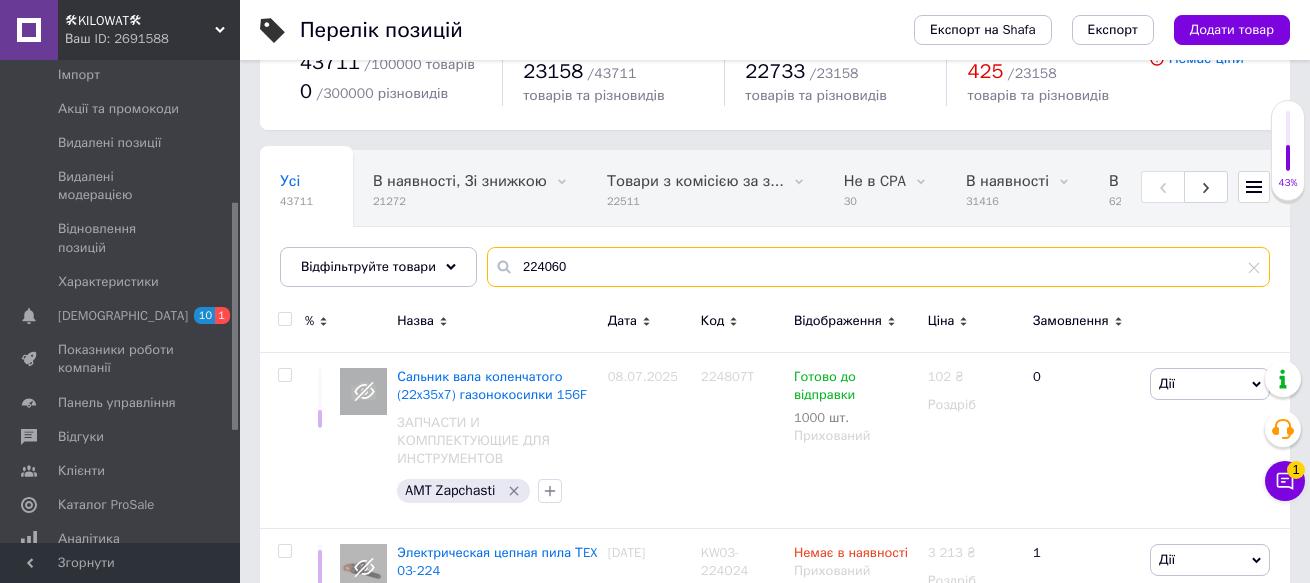 scroll, scrollTop: 200, scrollLeft: 0, axis: vertical 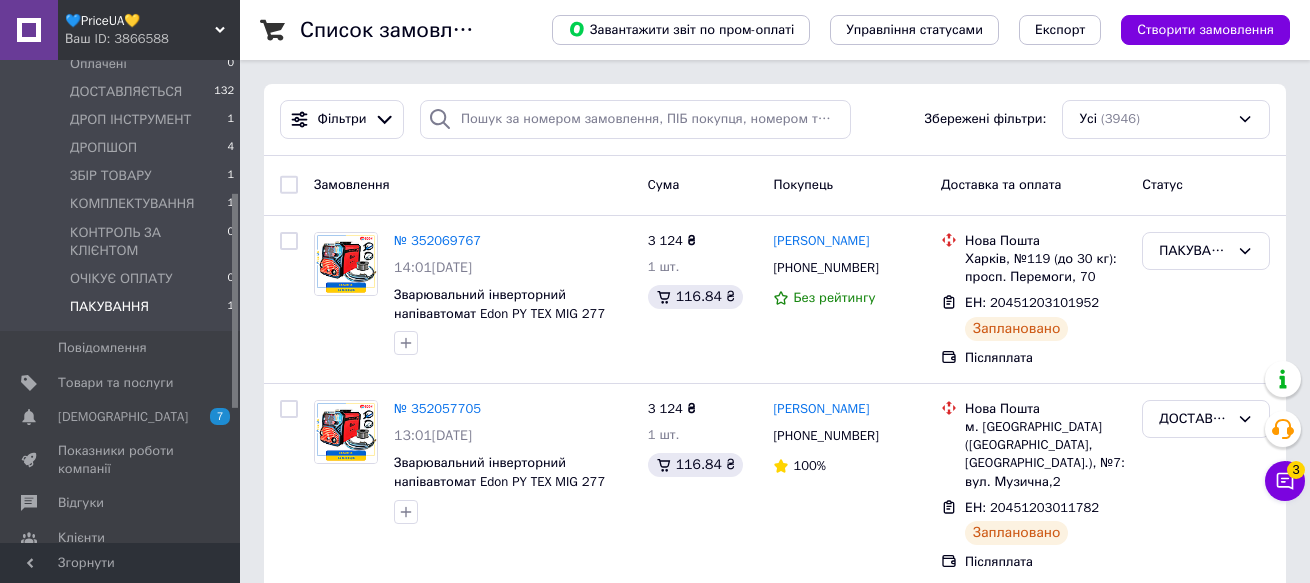 click on "ПАКУВАННЯ" at bounding box center (109, 307) 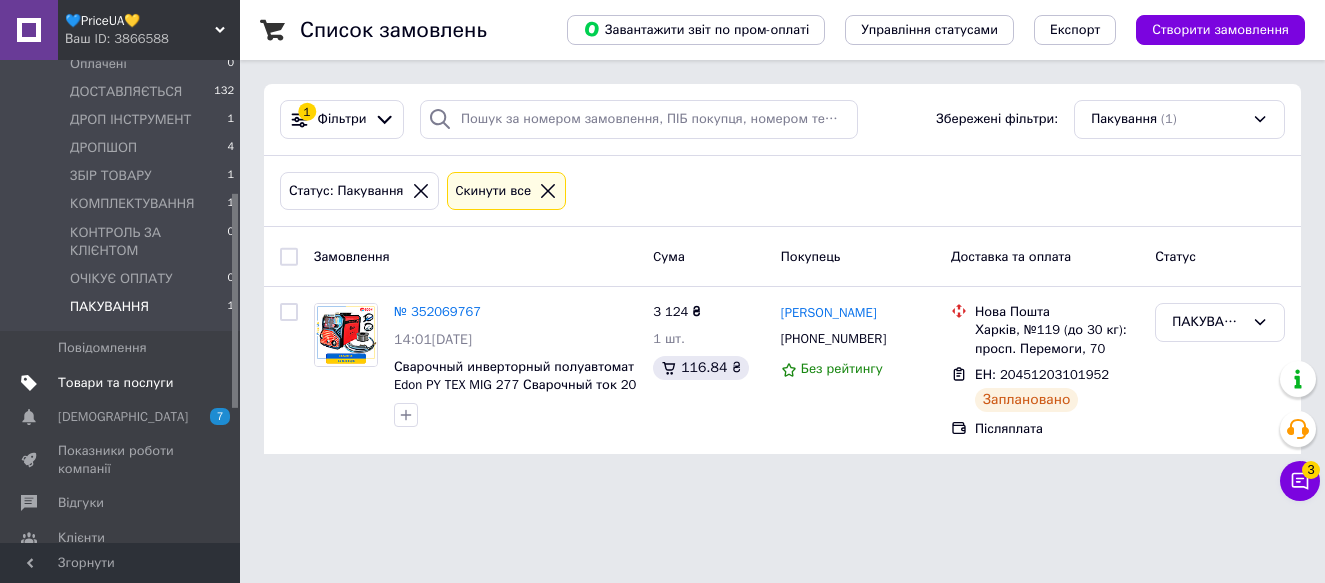 click on "Товари та послуги" at bounding box center (115, 383) 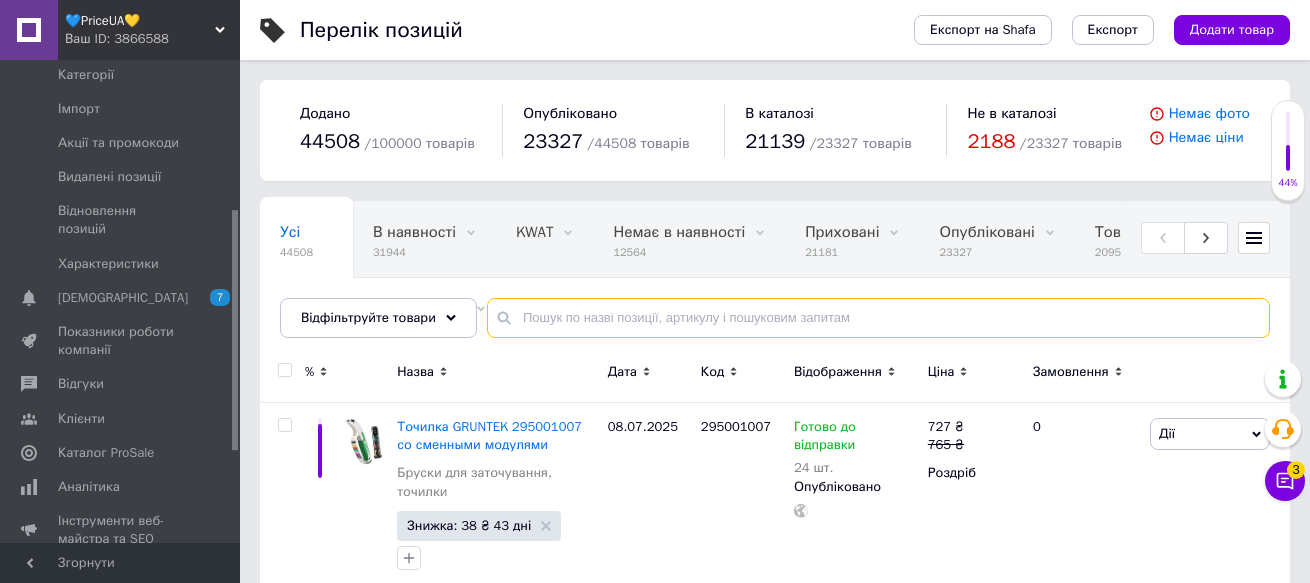 click at bounding box center (878, 318) 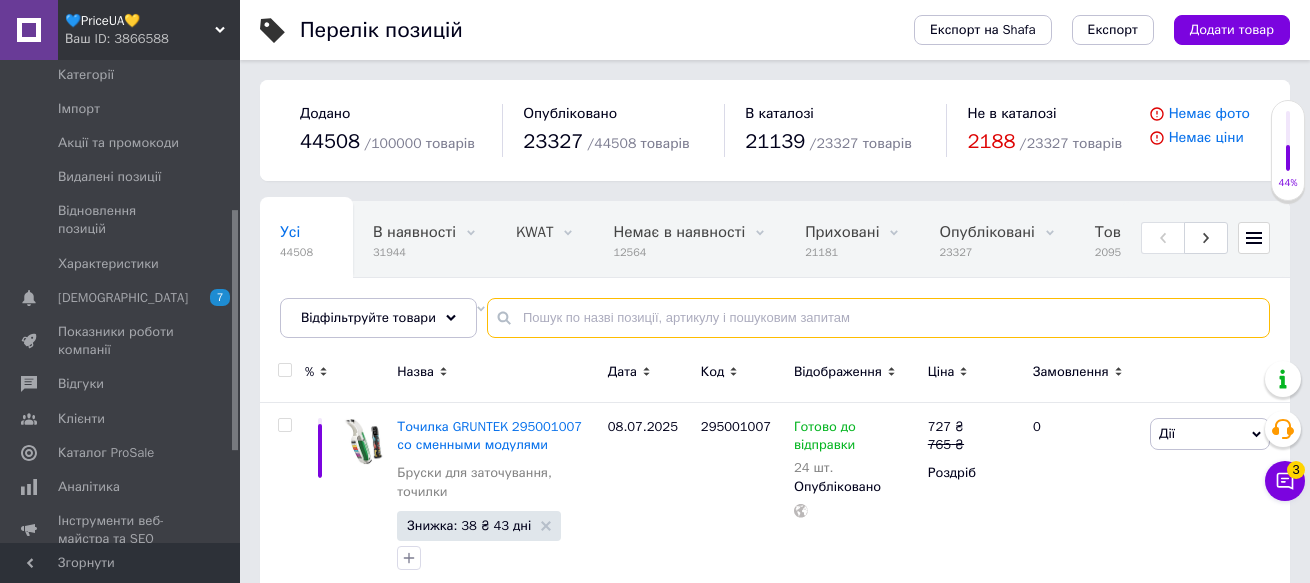 paste on "224060T" 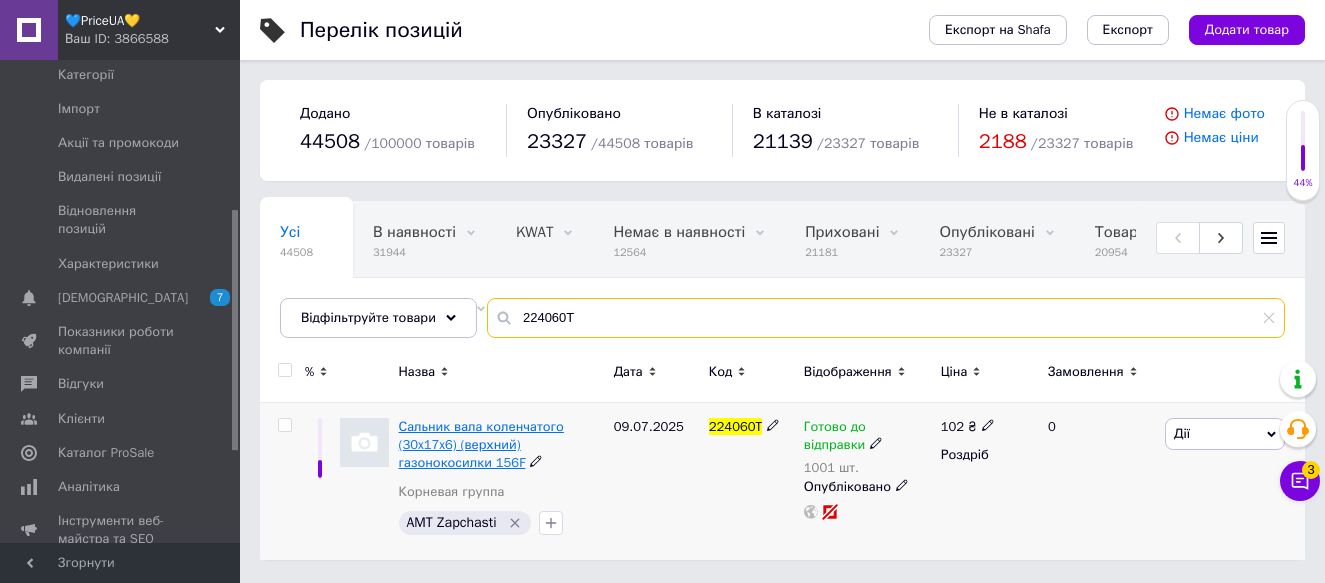 type on "224060T" 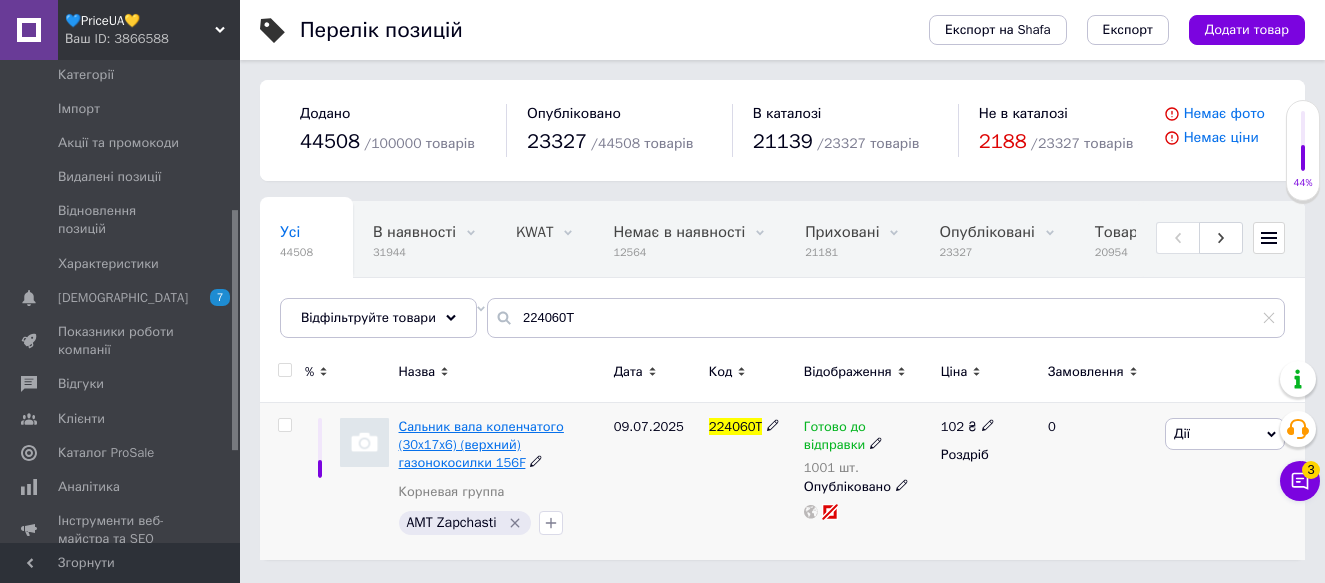 click on "Сальник вала коленчатого (30x17x6) (верхний) газонокосилки 156F" at bounding box center (481, 444) 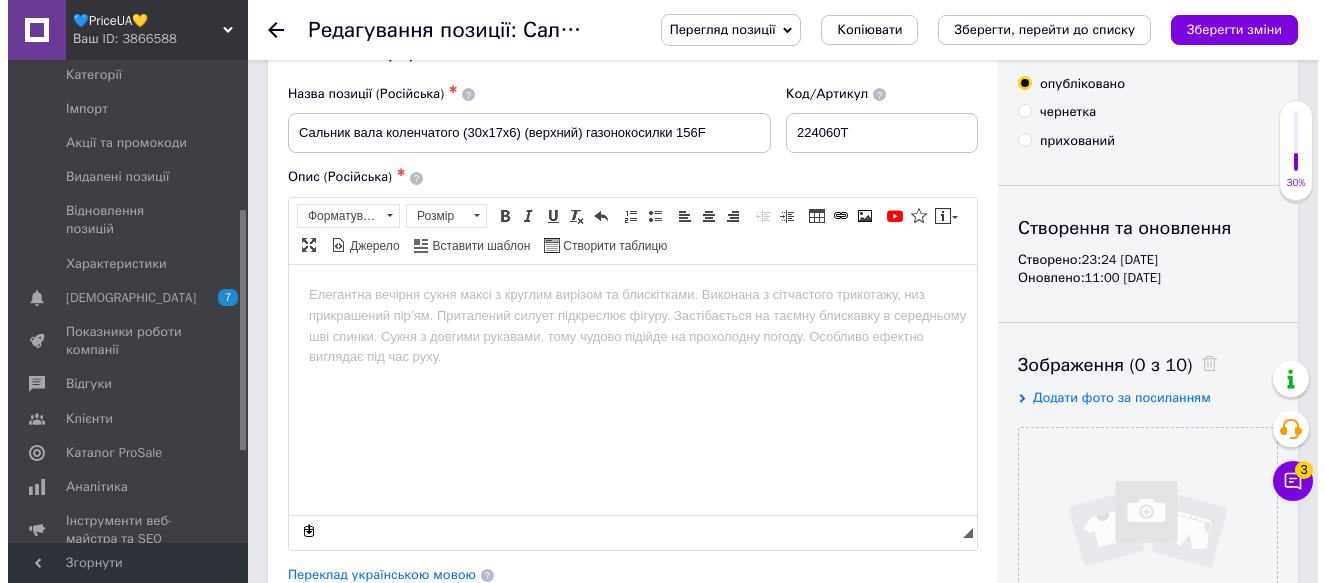 scroll, scrollTop: 200, scrollLeft: 0, axis: vertical 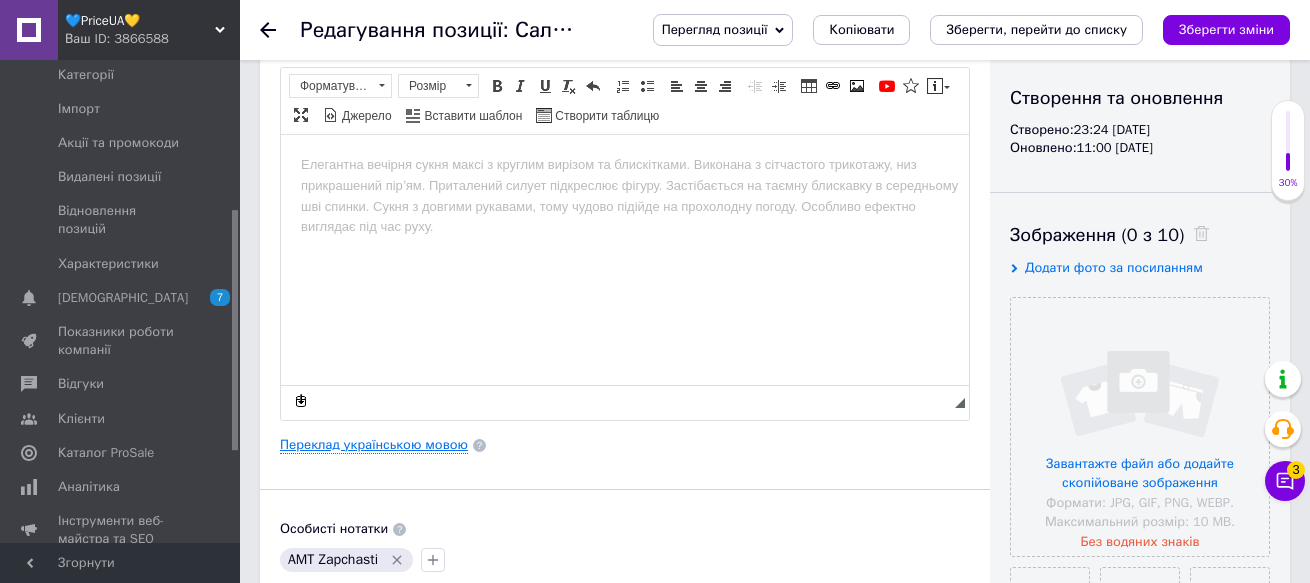 click on "Переклад українською мовою" at bounding box center (374, 445) 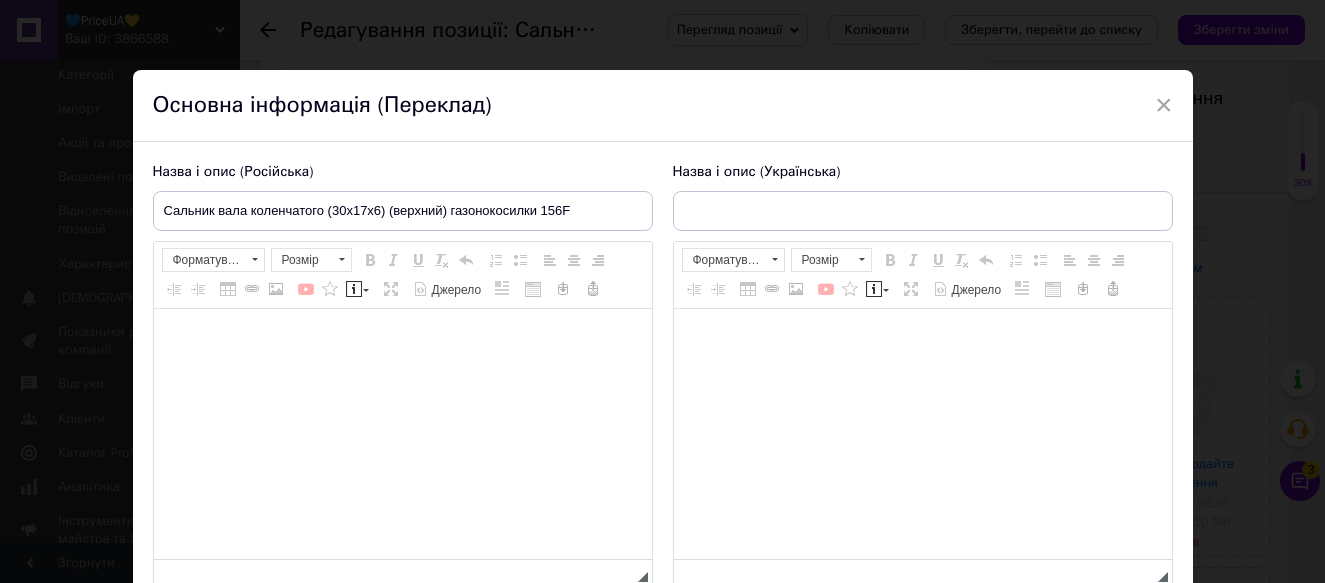 scroll, scrollTop: 0, scrollLeft: 0, axis: both 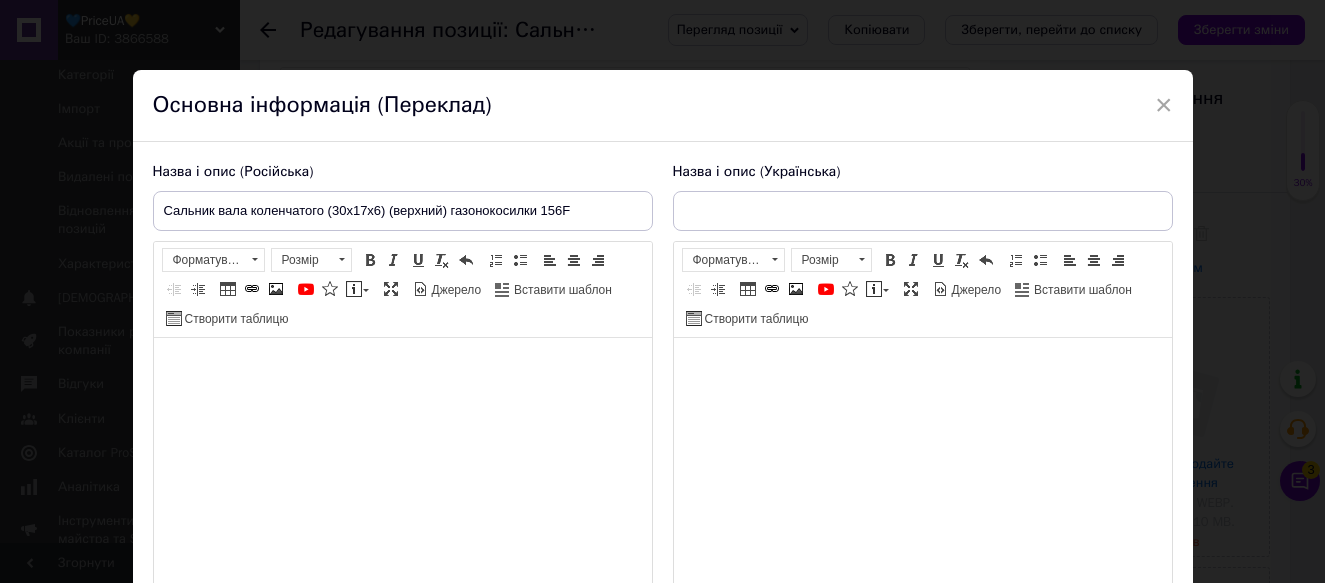 type on "Сальник колінчастого вала (30x17x6) (верхній) газонокосарки 156F" 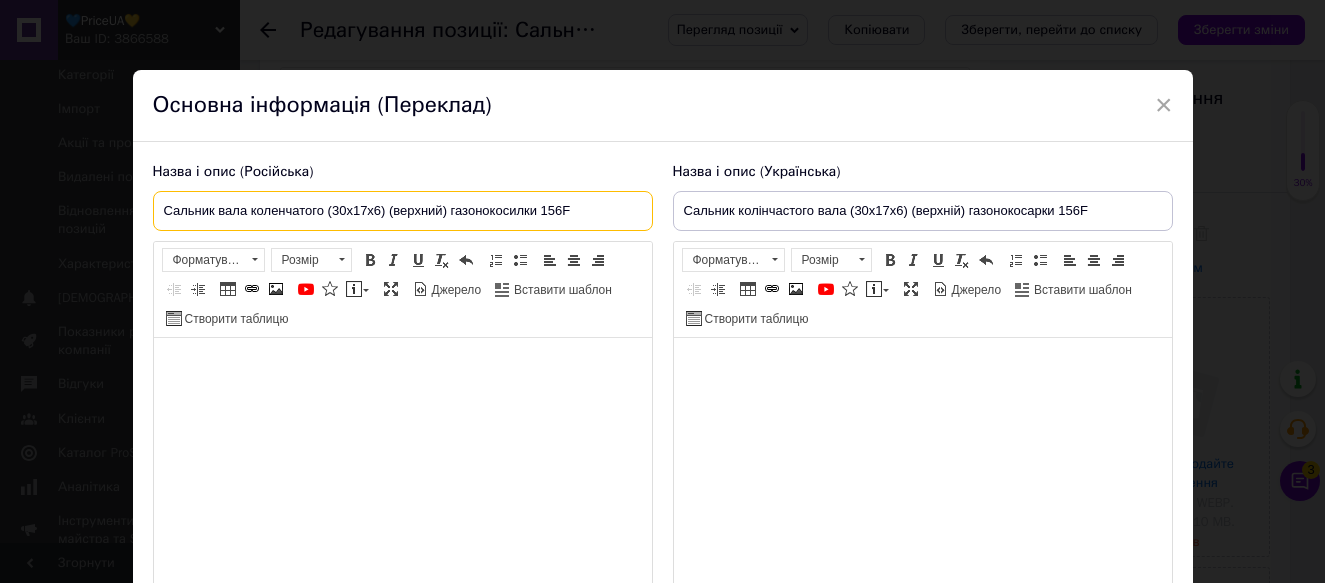 drag, startPoint x: 157, startPoint y: 213, endPoint x: 571, endPoint y: 210, distance: 414.01086 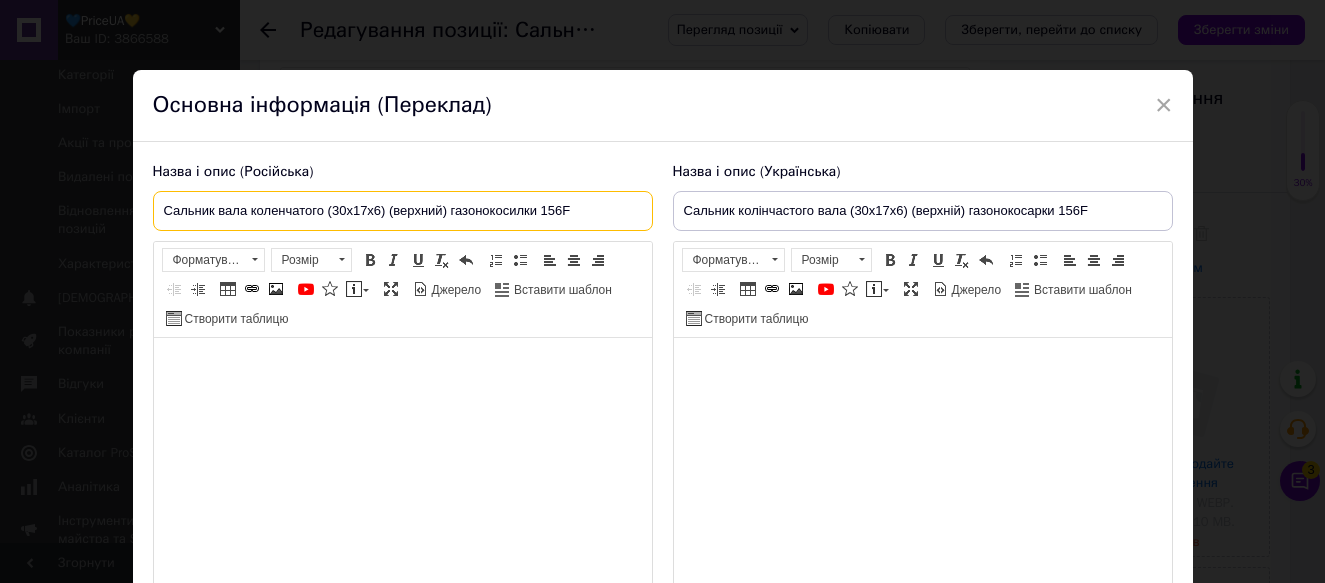 click on "Сальник вала коленчатого (30x17x6) (верхний) газонокосилки 156F" at bounding box center (403, 211) 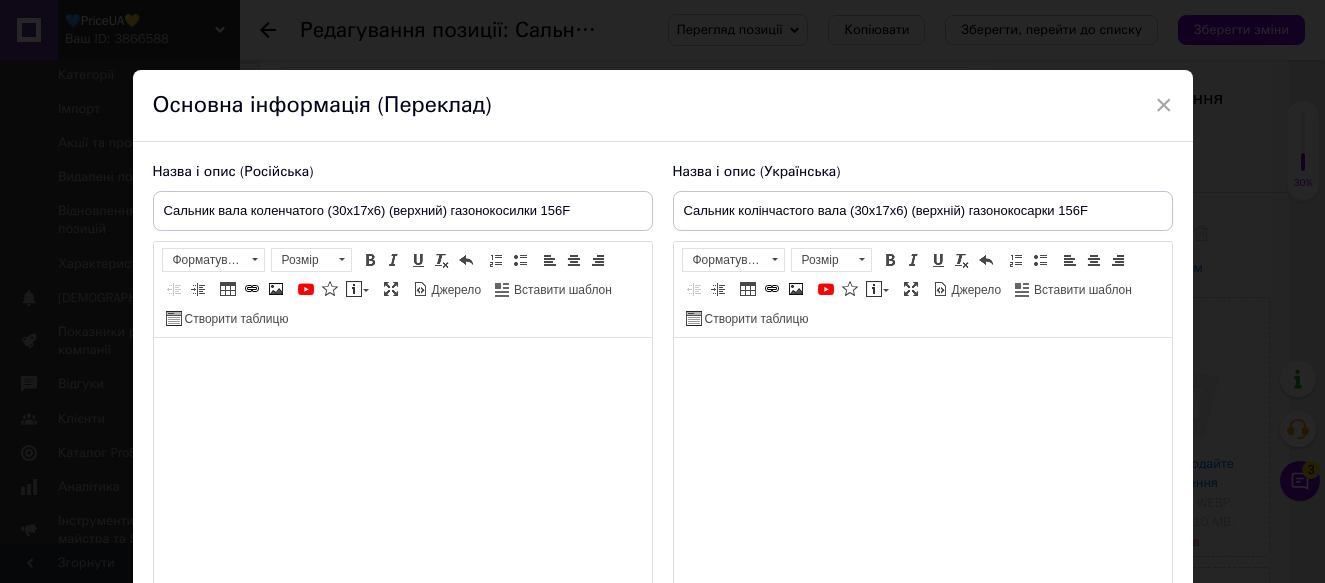 click at bounding box center [402, 368] 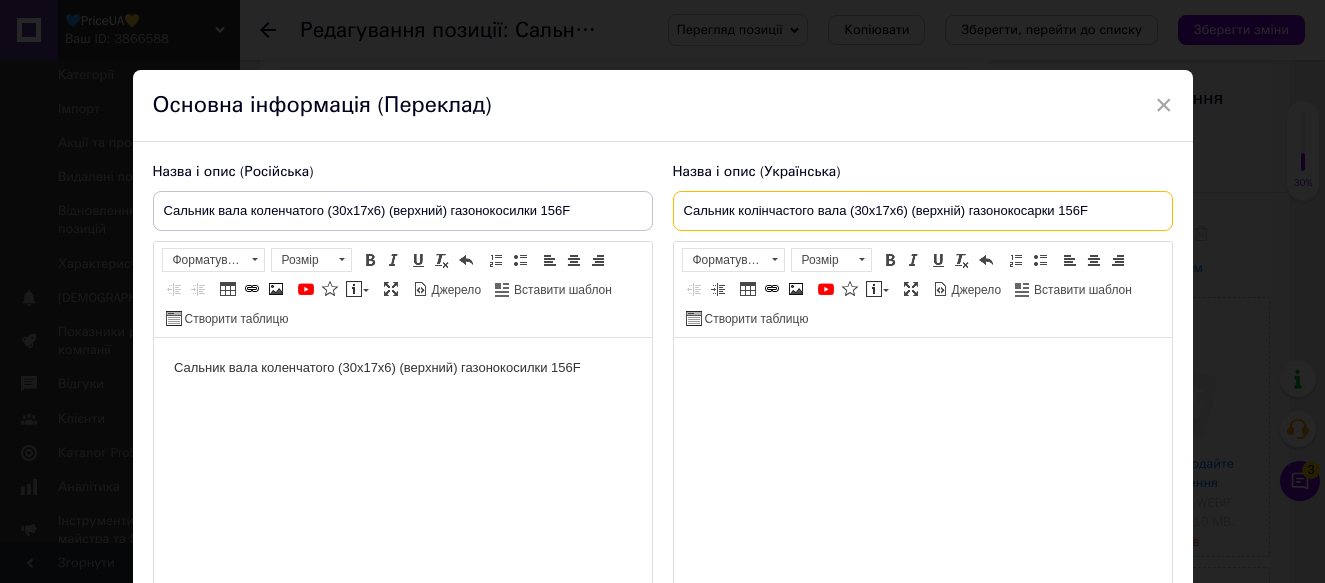 drag, startPoint x: 816, startPoint y: 209, endPoint x: 1131, endPoint y: 199, distance: 315.1587 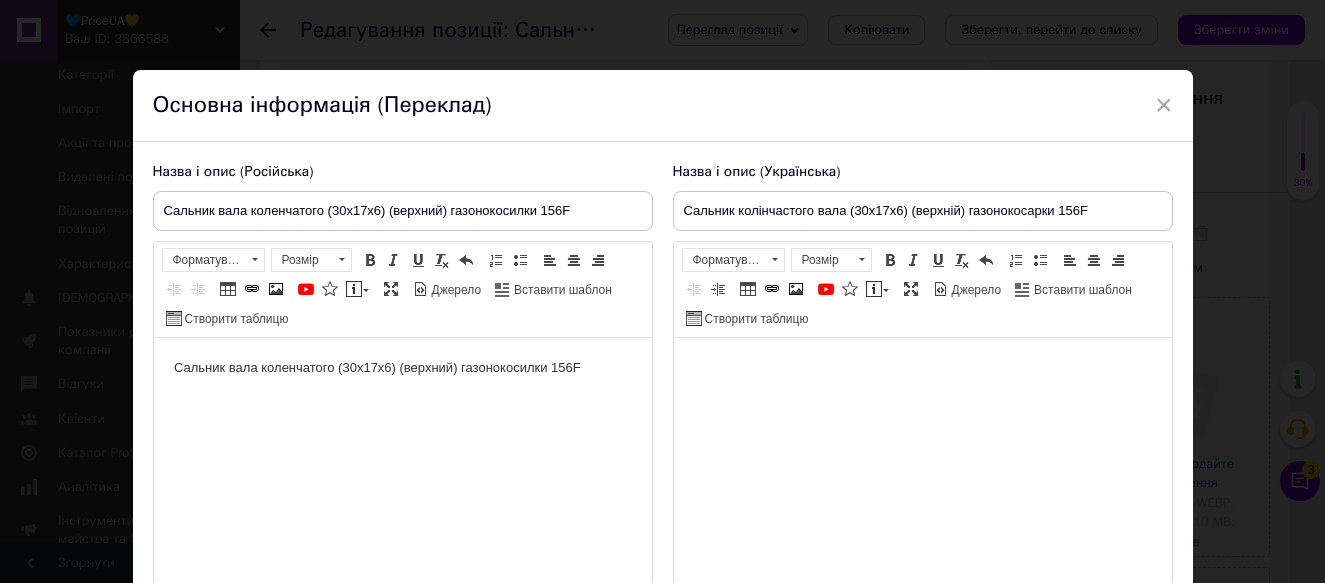 click at bounding box center (922, 368) 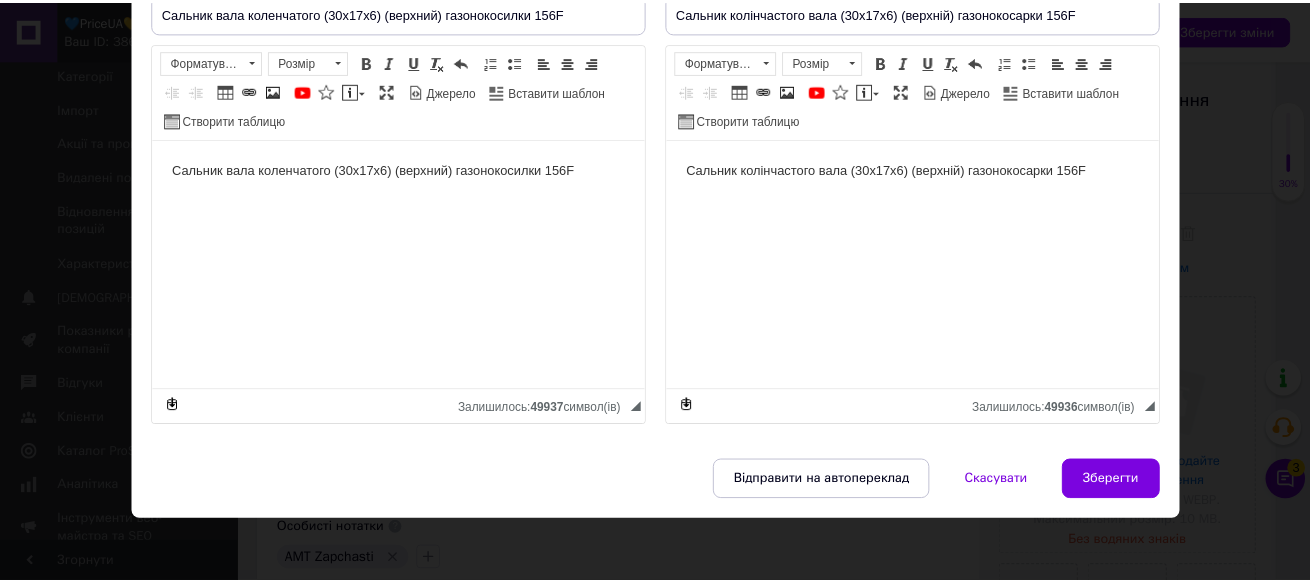 scroll, scrollTop: 206, scrollLeft: 0, axis: vertical 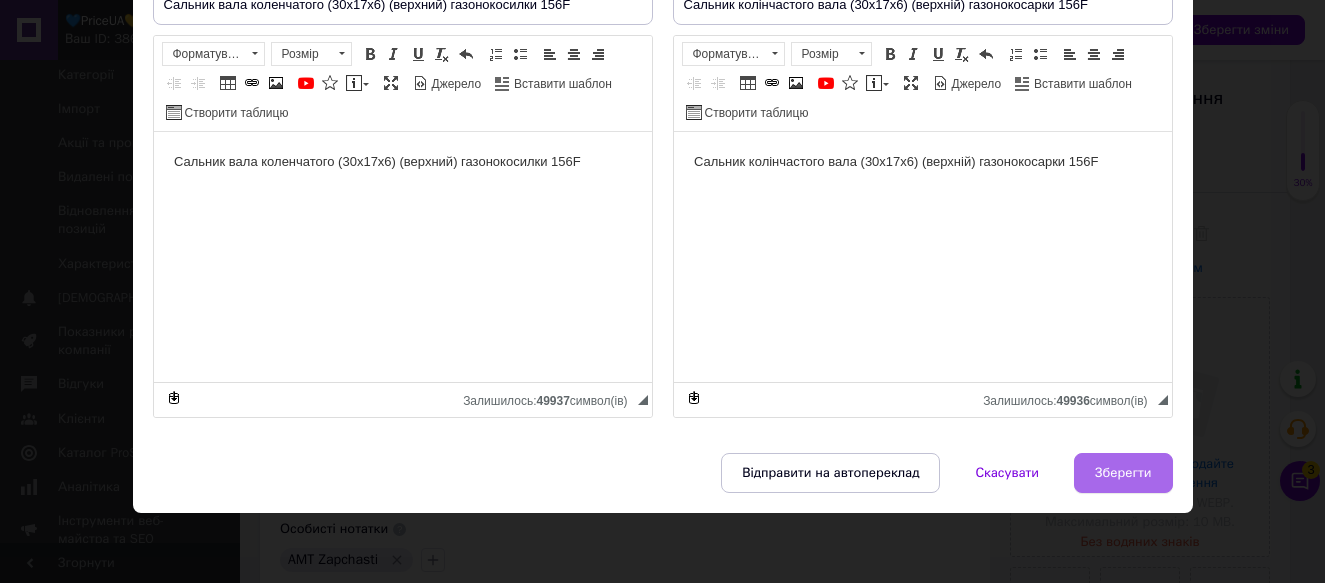 click on "Зберегти" at bounding box center [1123, 473] 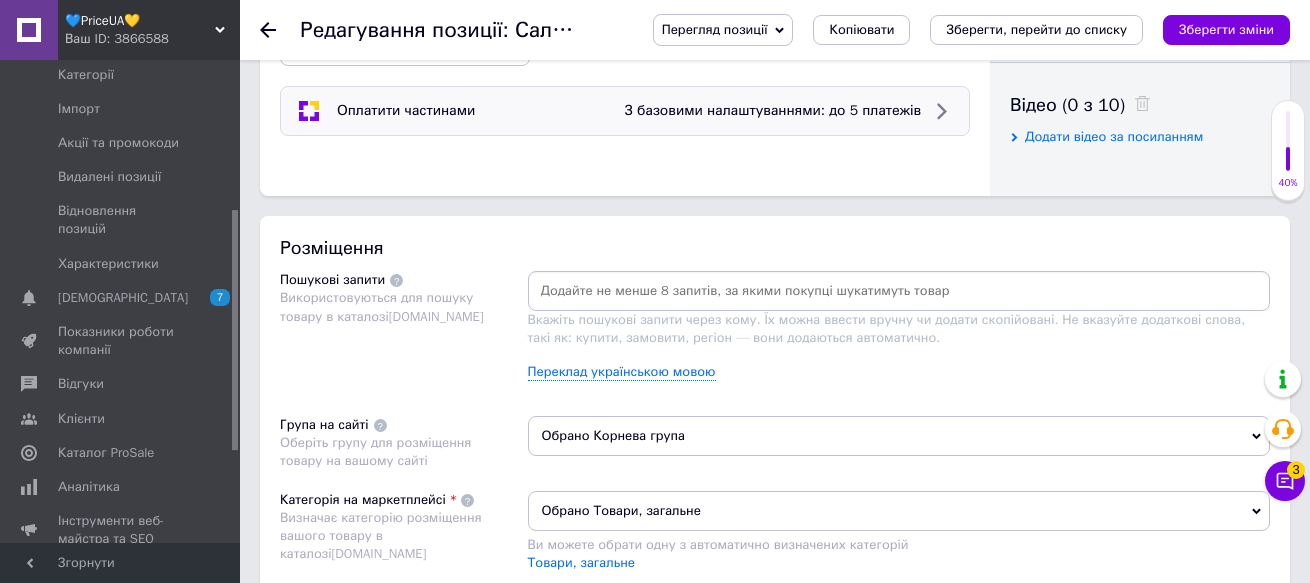 scroll, scrollTop: 1100, scrollLeft: 0, axis: vertical 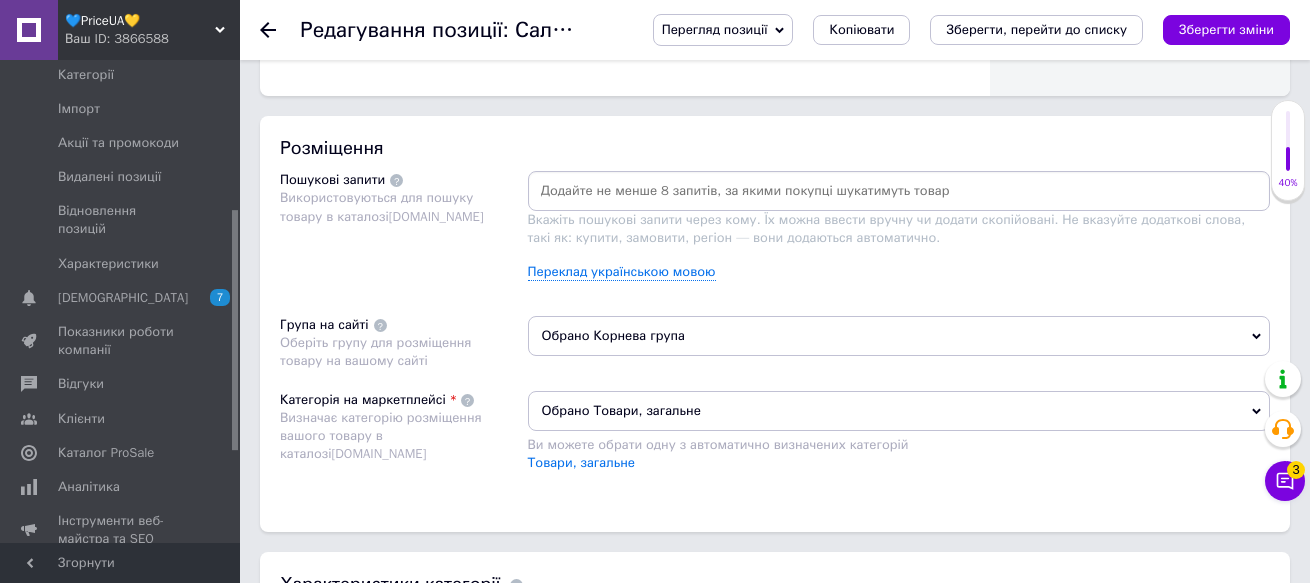 click on "Обрано Корнева група" at bounding box center (899, 336) 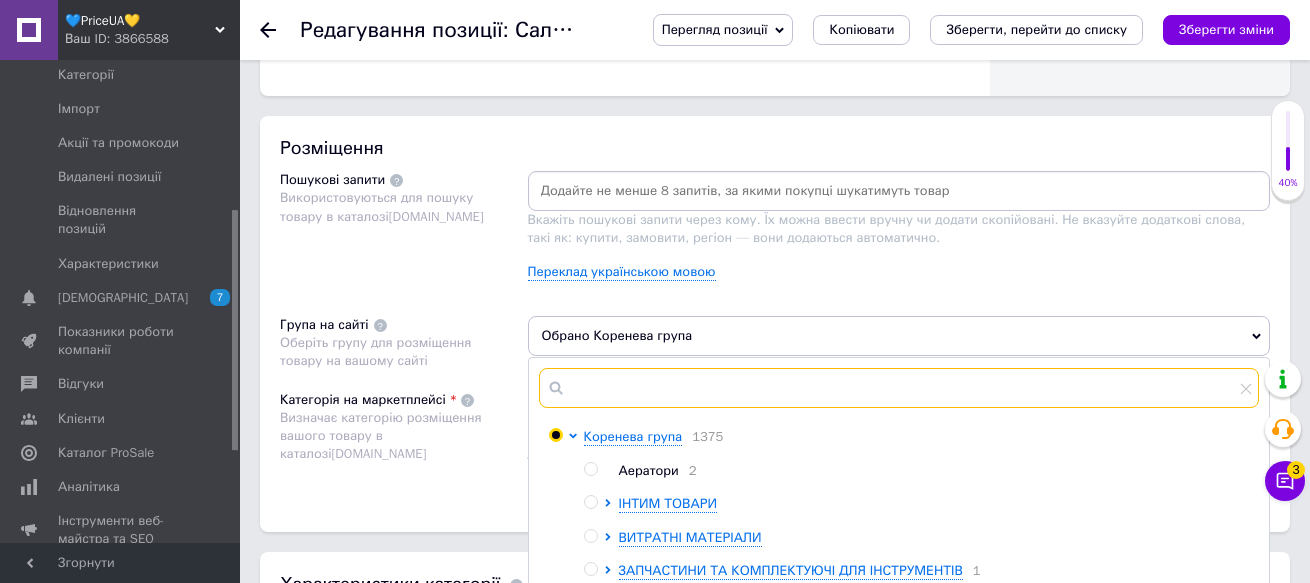 click at bounding box center (899, 388) 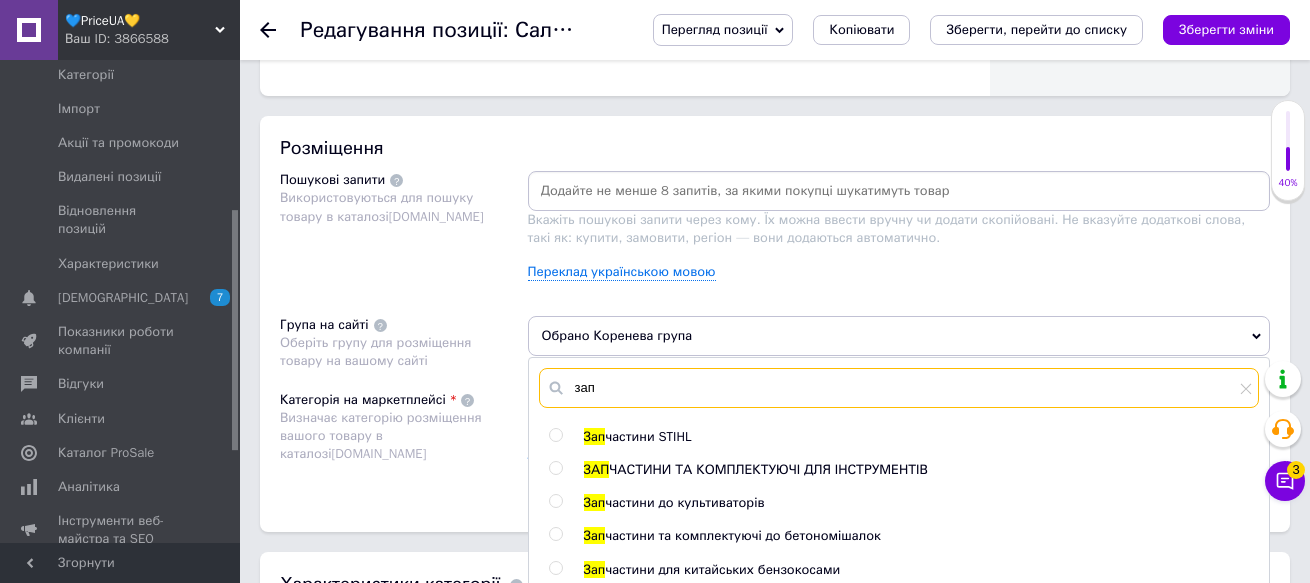 type on "зап" 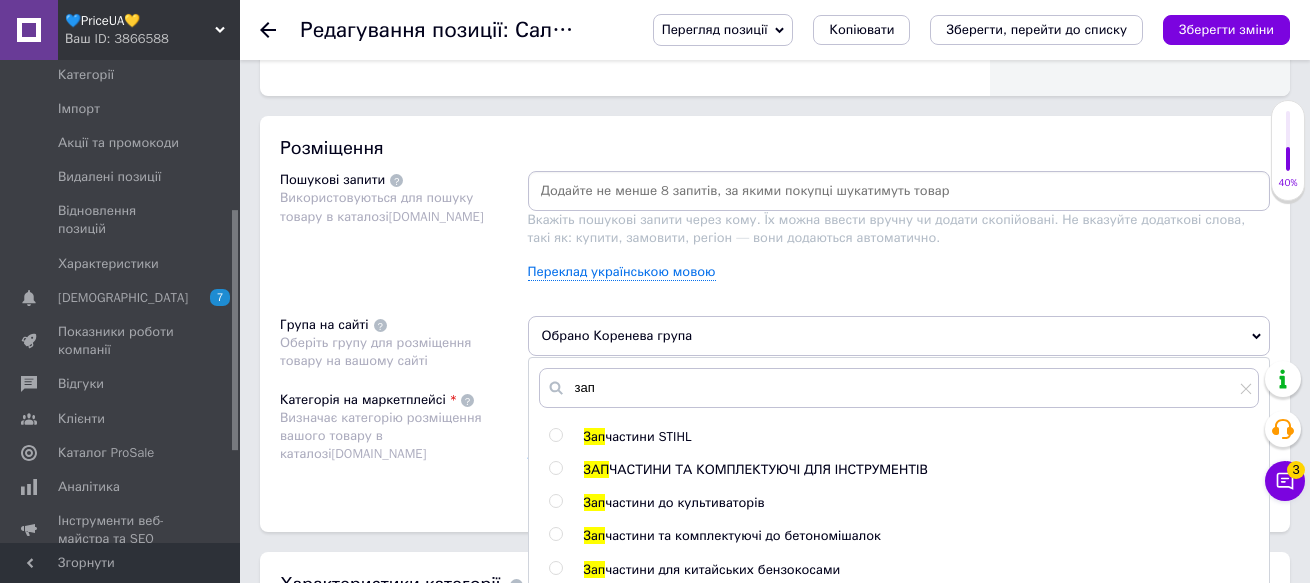 click at bounding box center [555, 468] 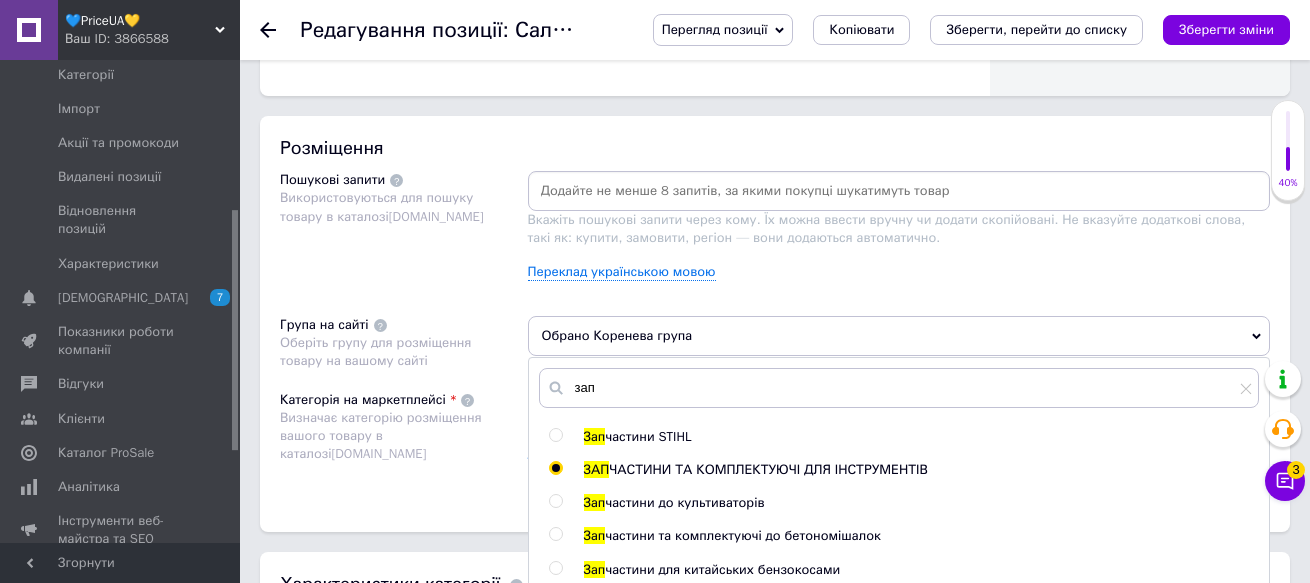 radio on "true" 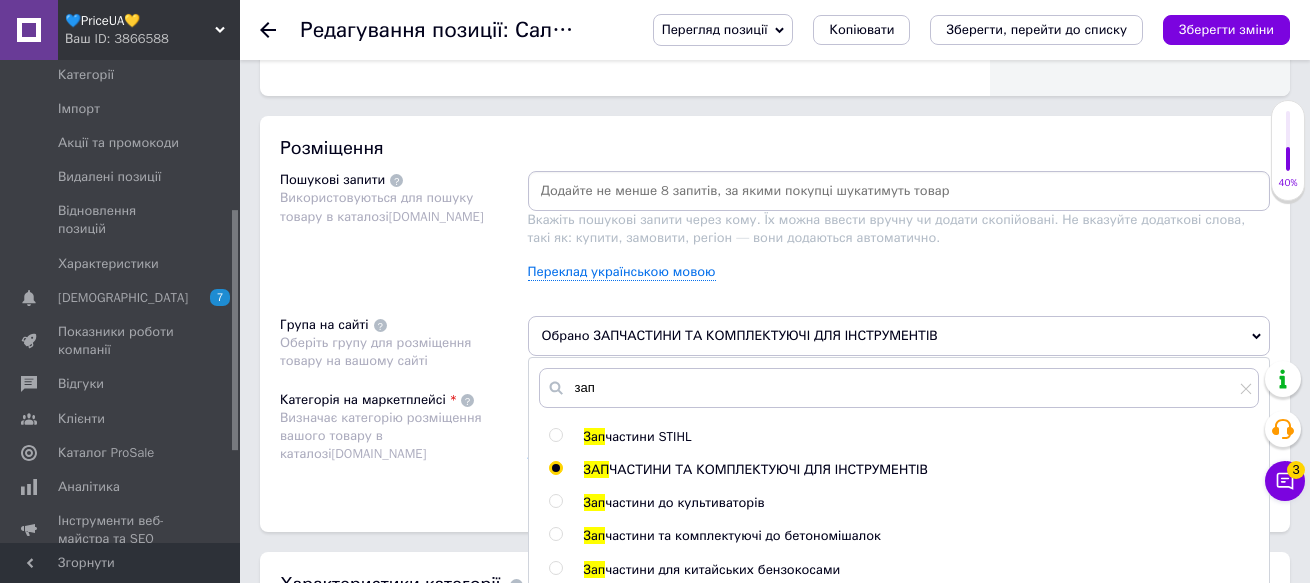 click on "Обрано ЗАПЧАСТИНИ ТА КОМПЛЕКТУЮЧІ ДЛЯ ІНСТРУМЕНТІВ" at bounding box center [899, 336] 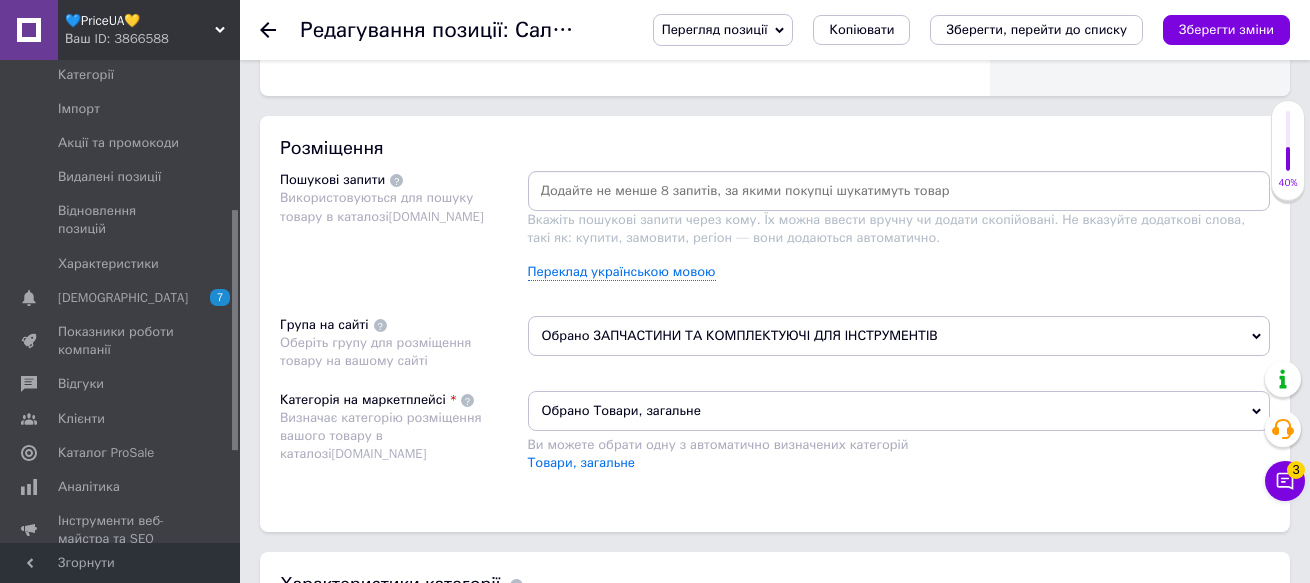 click on "Обрано Товари, загальне" at bounding box center [899, 411] 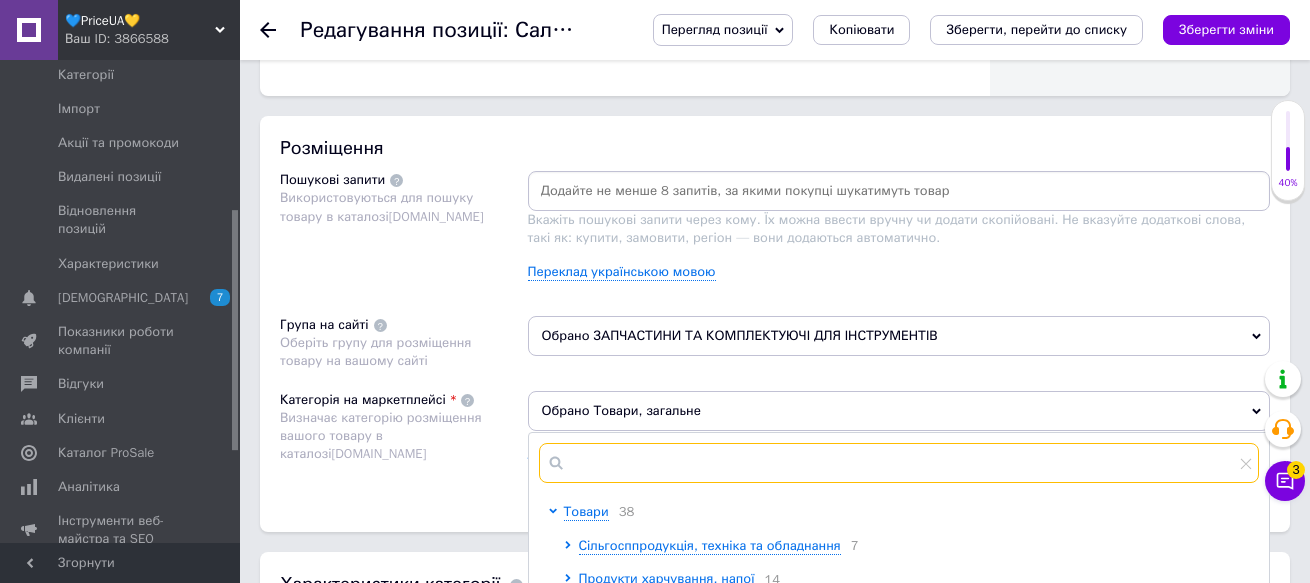 click at bounding box center [899, 463] 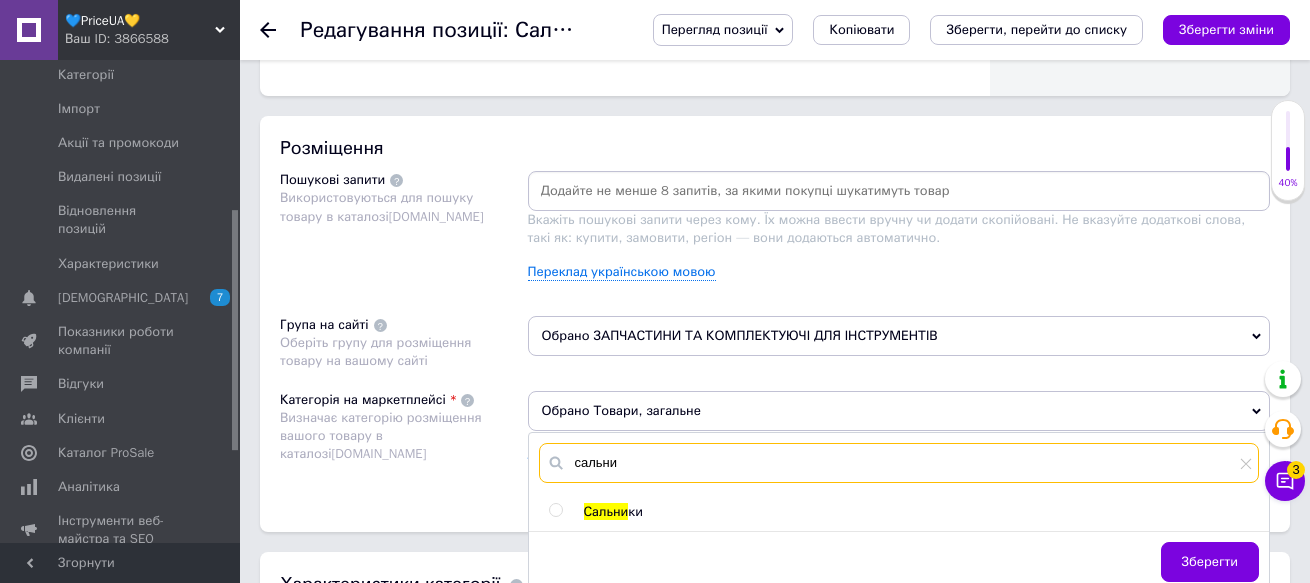 type on "сальни" 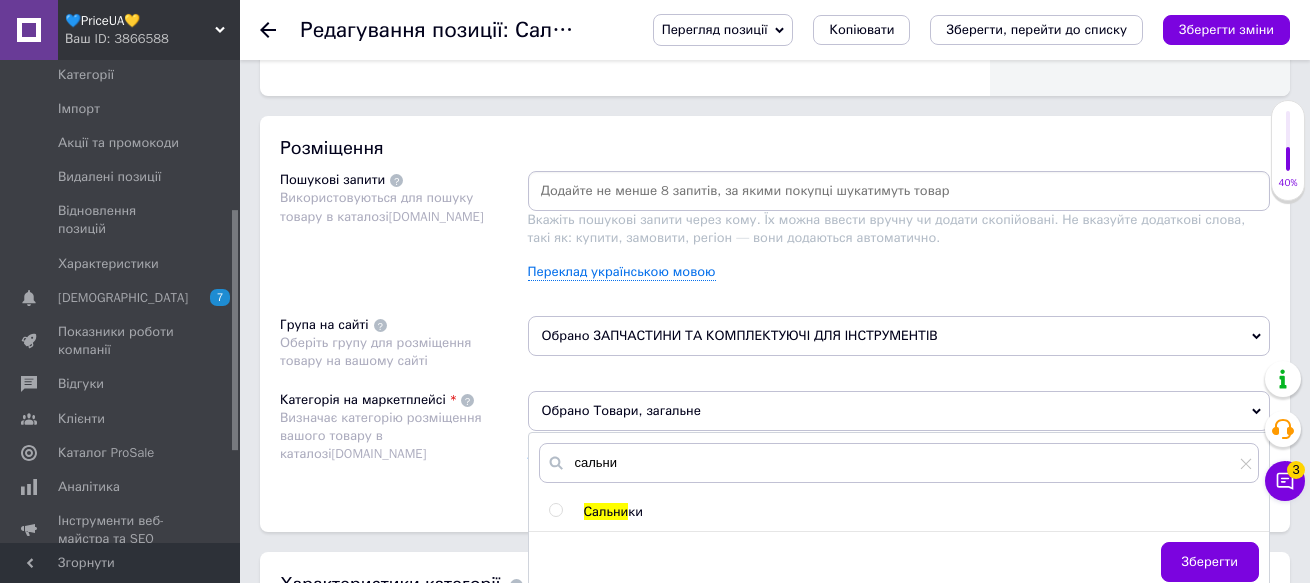 click at bounding box center (555, 510) 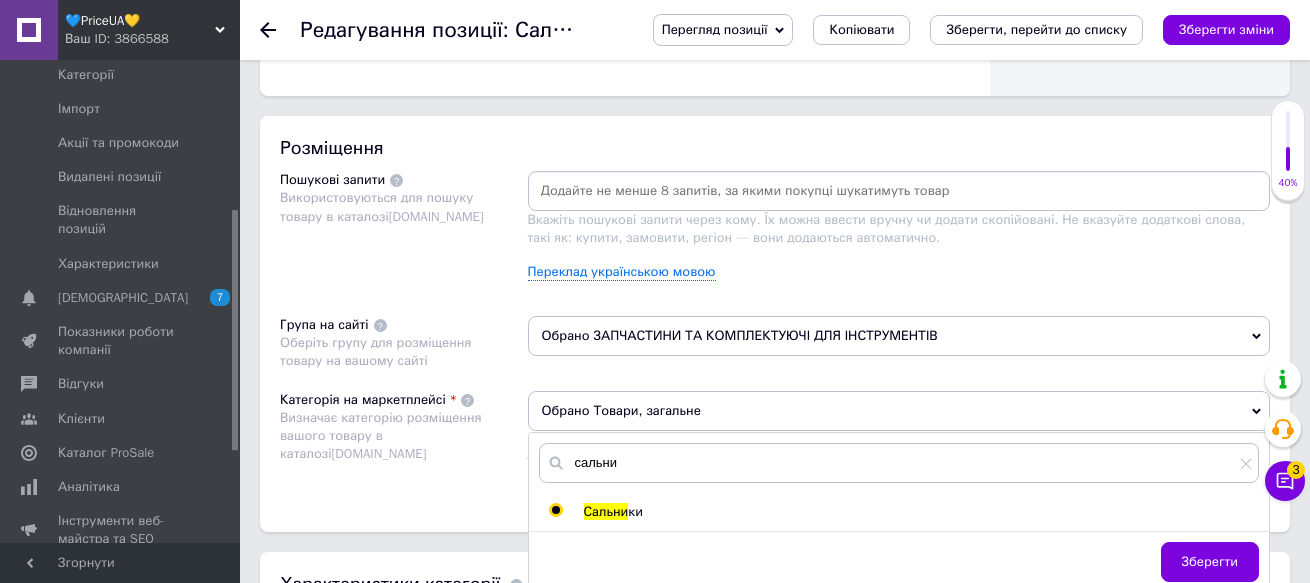 radio on "true" 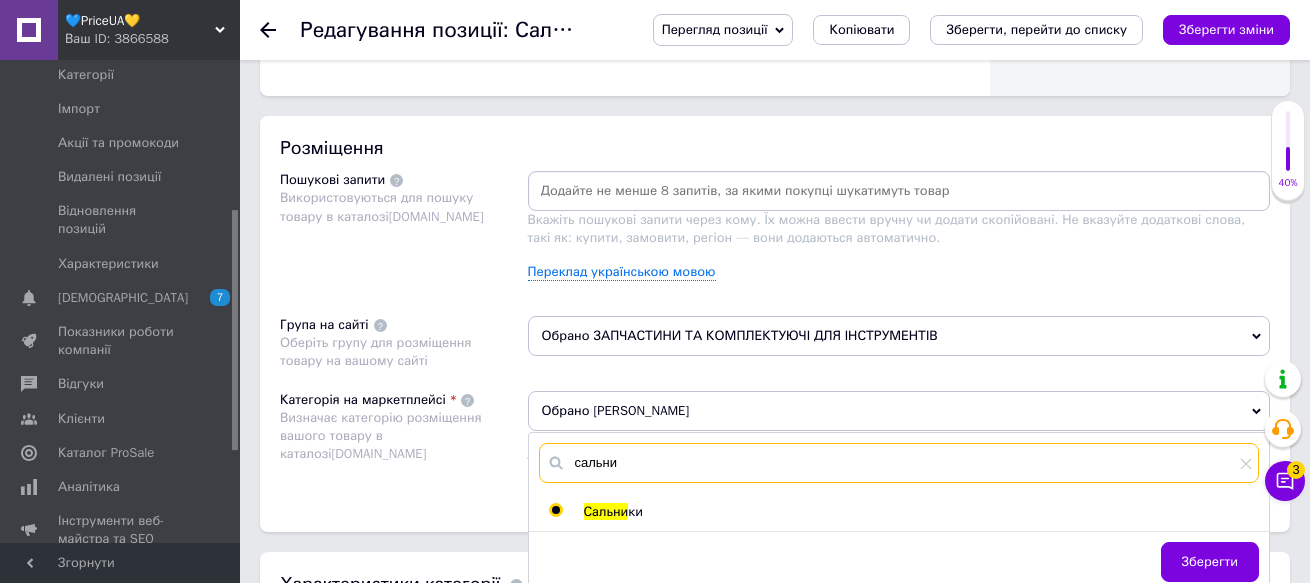 click on "сальни" at bounding box center (899, 463) 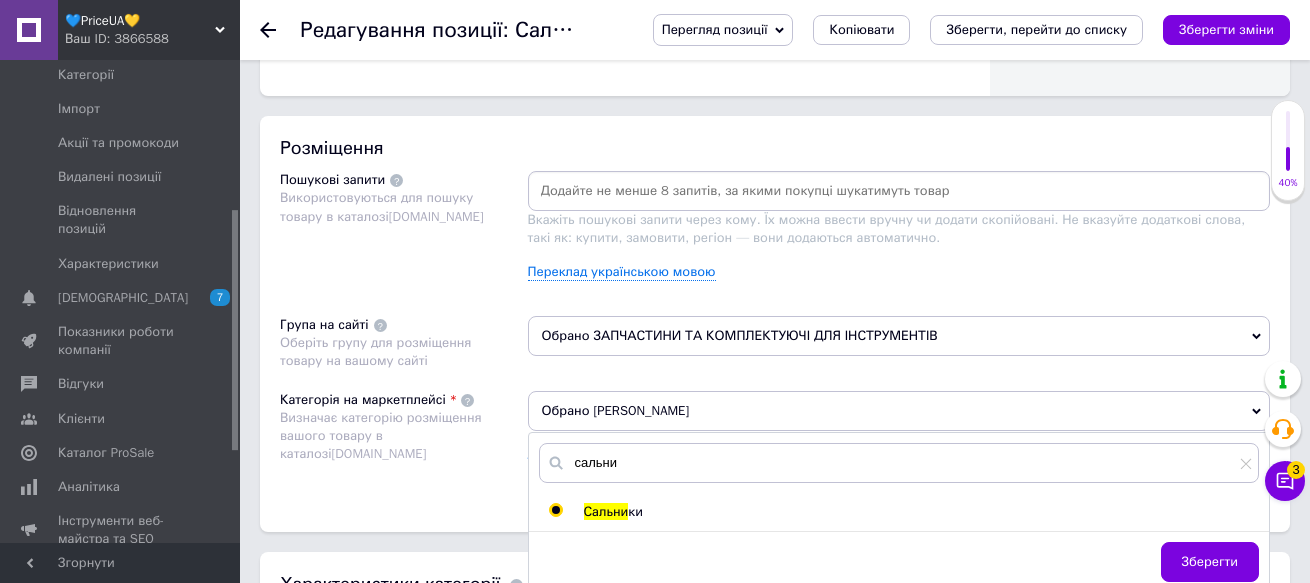 click on "Сальни ки" at bounding box center (921, 512) 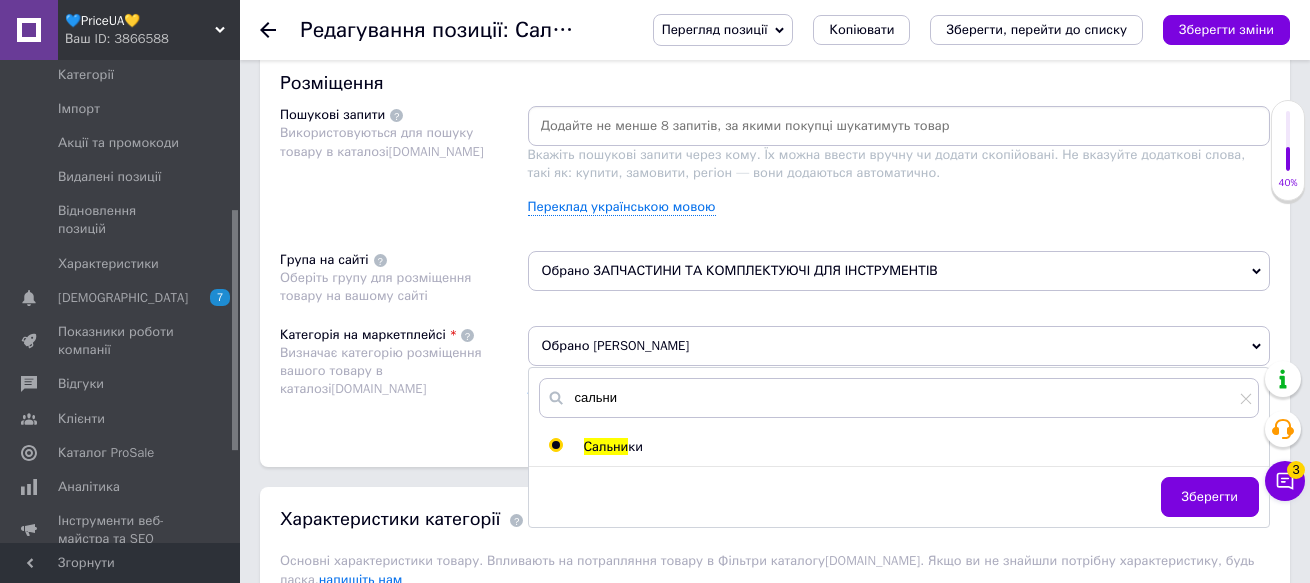 scroll, scrollTop: 1200, scrollLeft: 0, axis: vertical 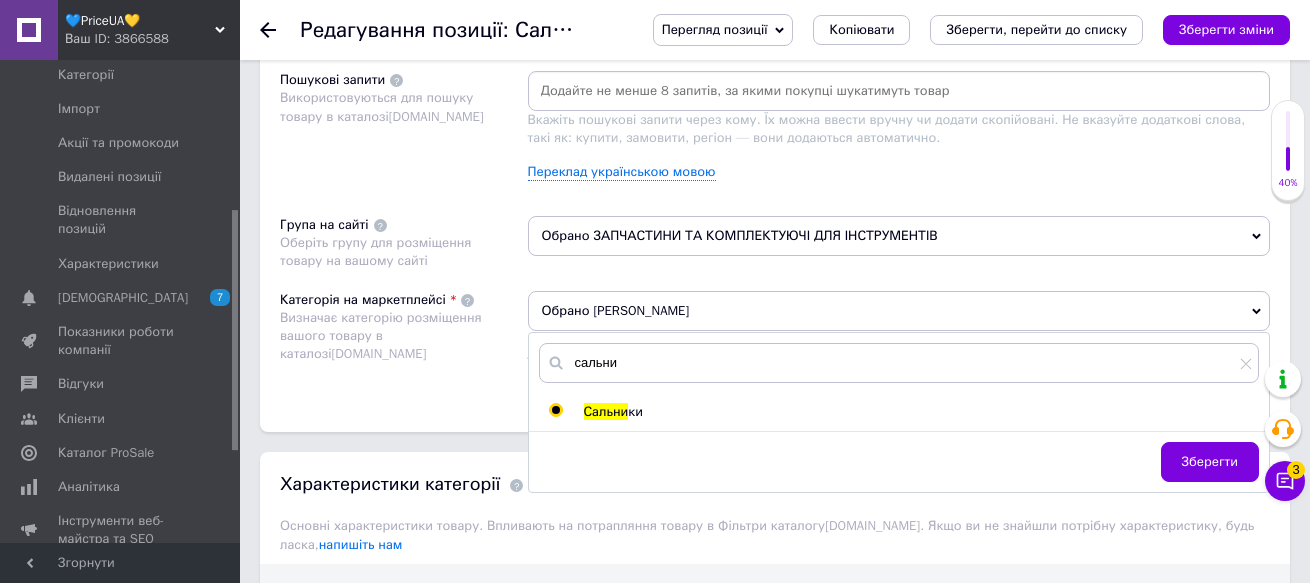 click on "Сальни ки" at bounding box center [921, 412] 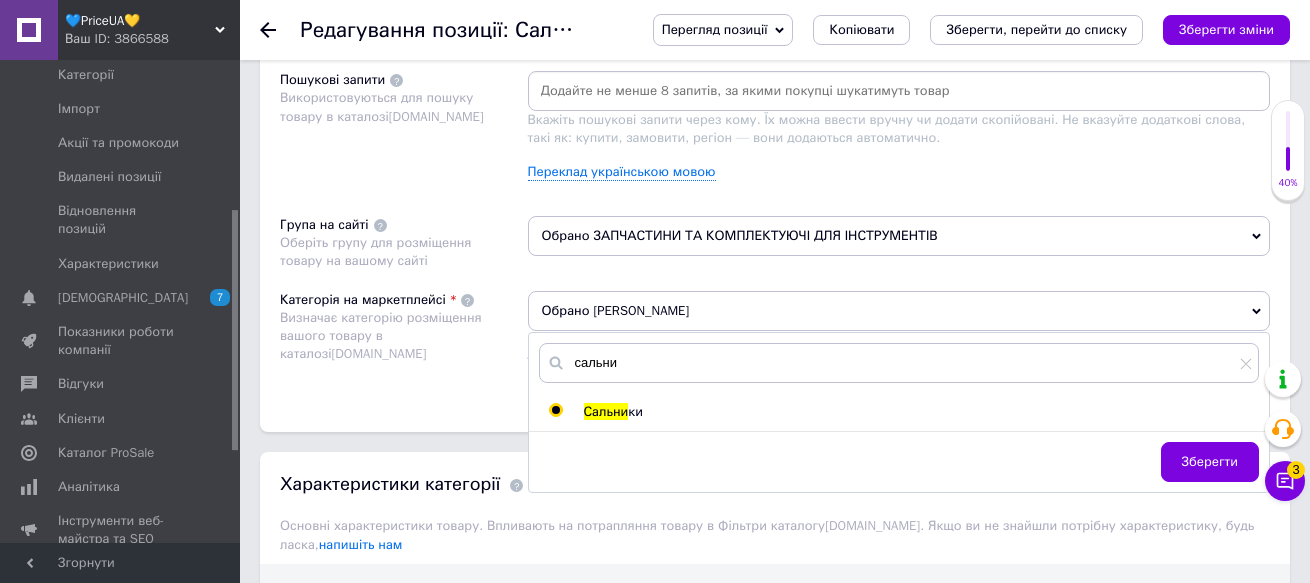 click on "Сальни ки" at bounding box center [921, 412] 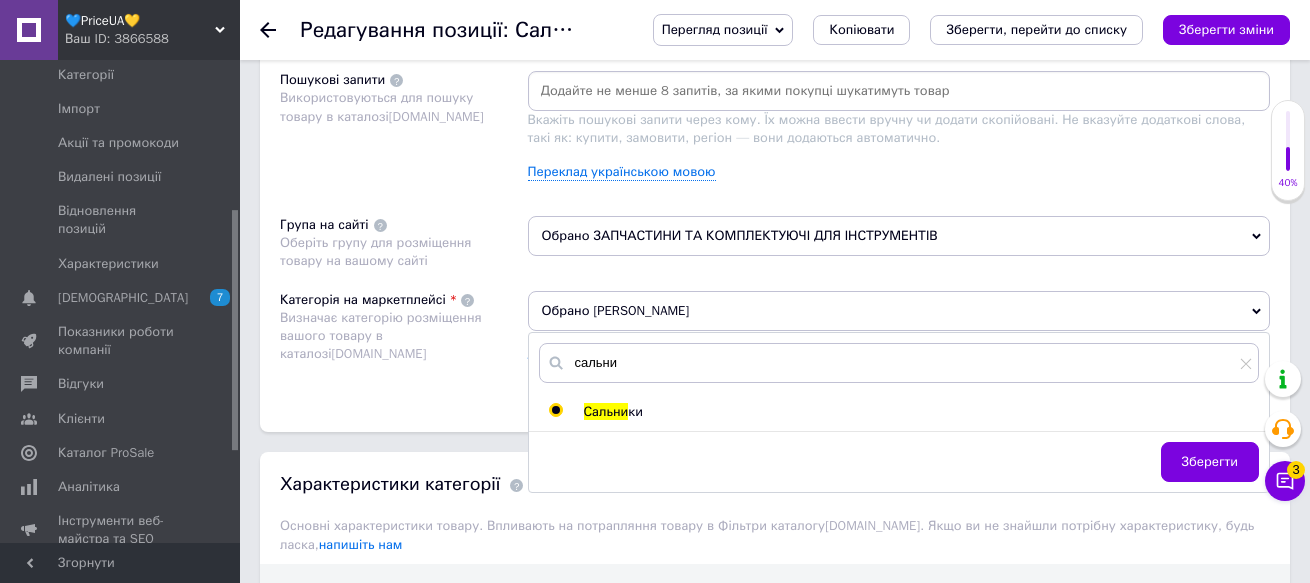click on "Сальни ки" at bounding box center (921, 412) 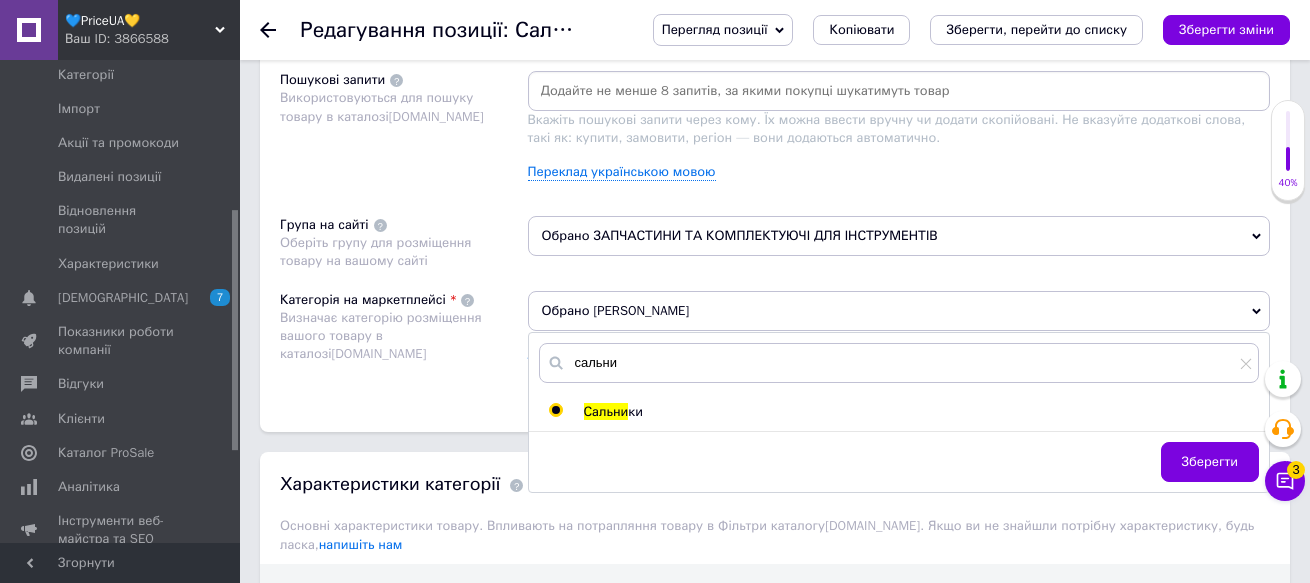 click at bounding box center (555, 410) 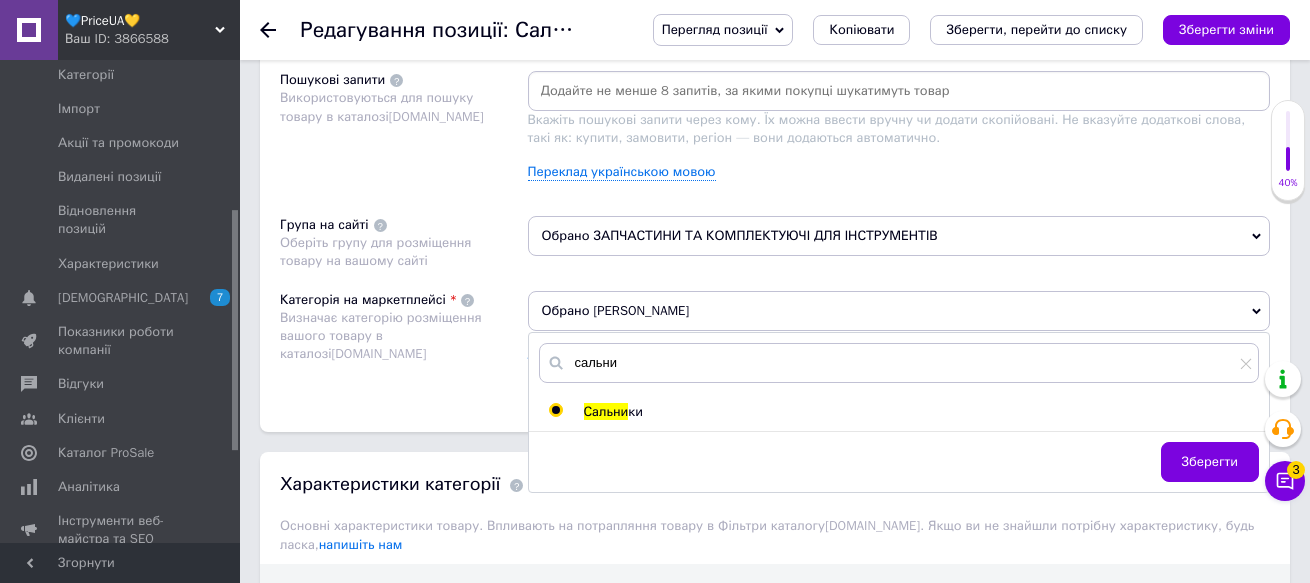click on "Сальни ки" at bounding box center [921, 412] 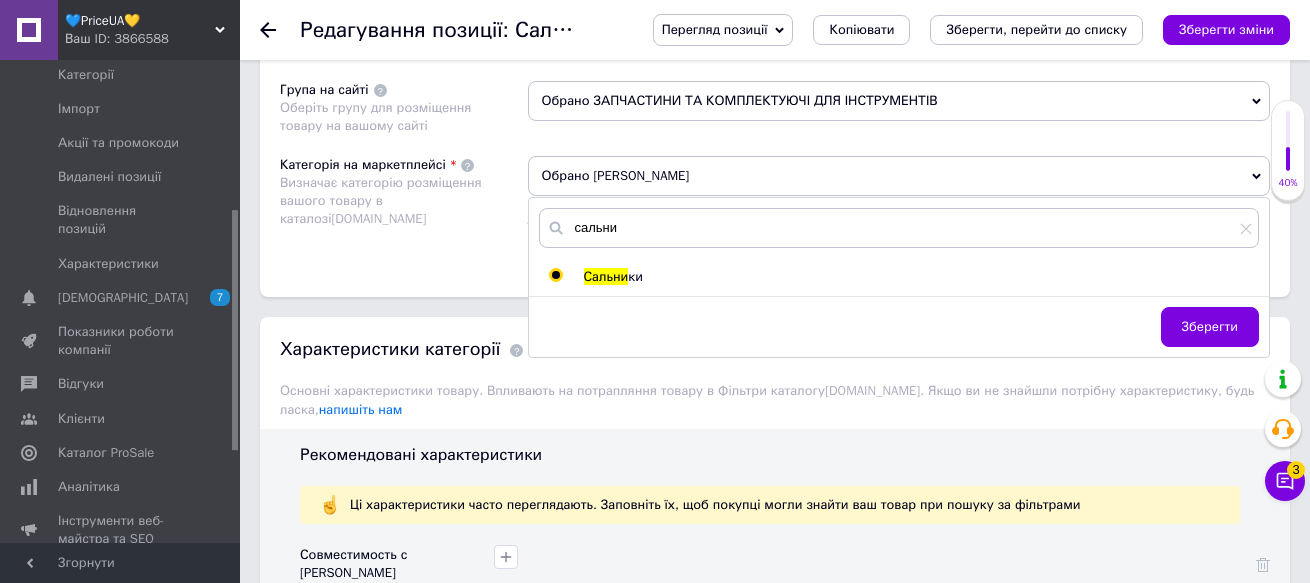 scroll, scrollTop: 1300, scrollLeft: 0, axis: vertical 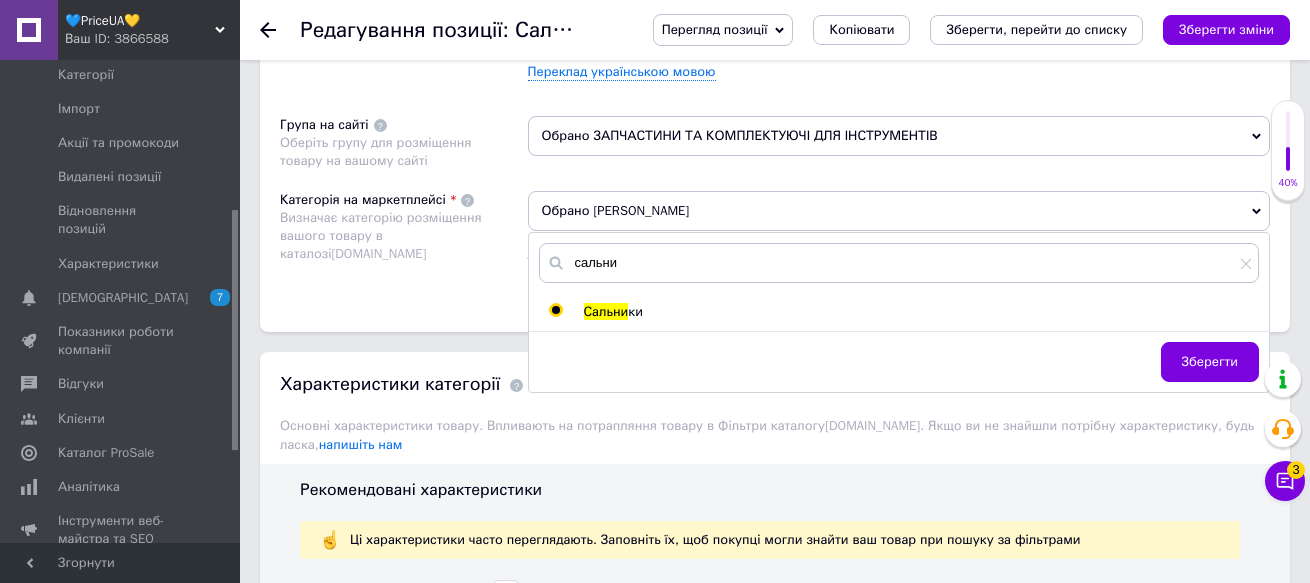 click on "Сальни ки" at bounding box center (921, 312) 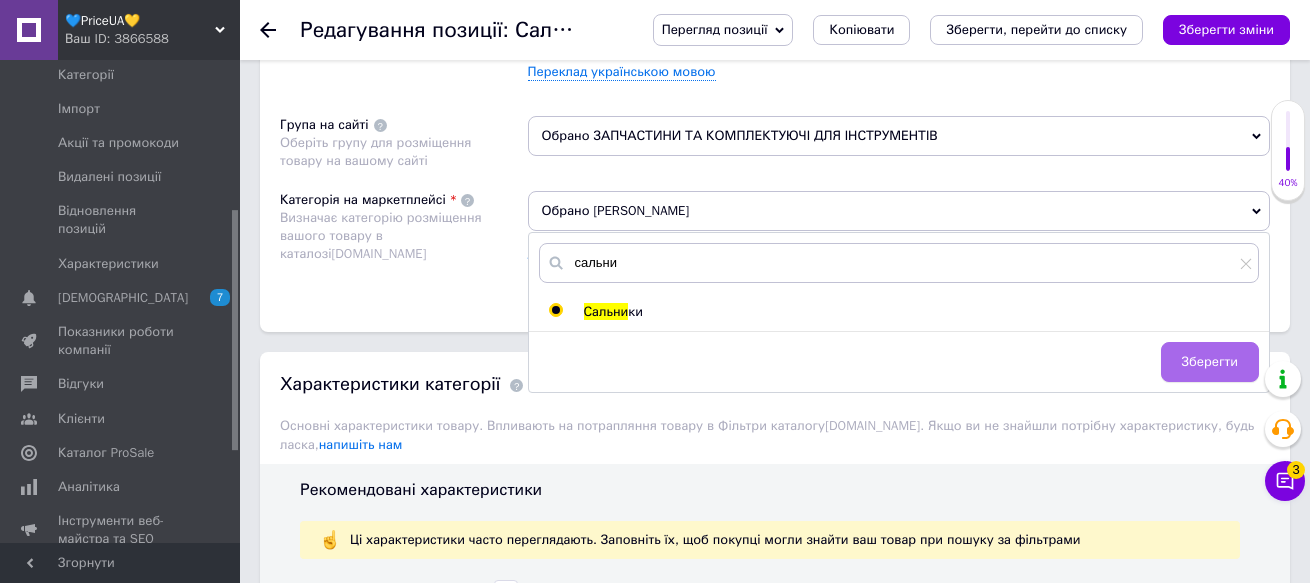 click on "Зберегти" at bounding box center [1210, 362] 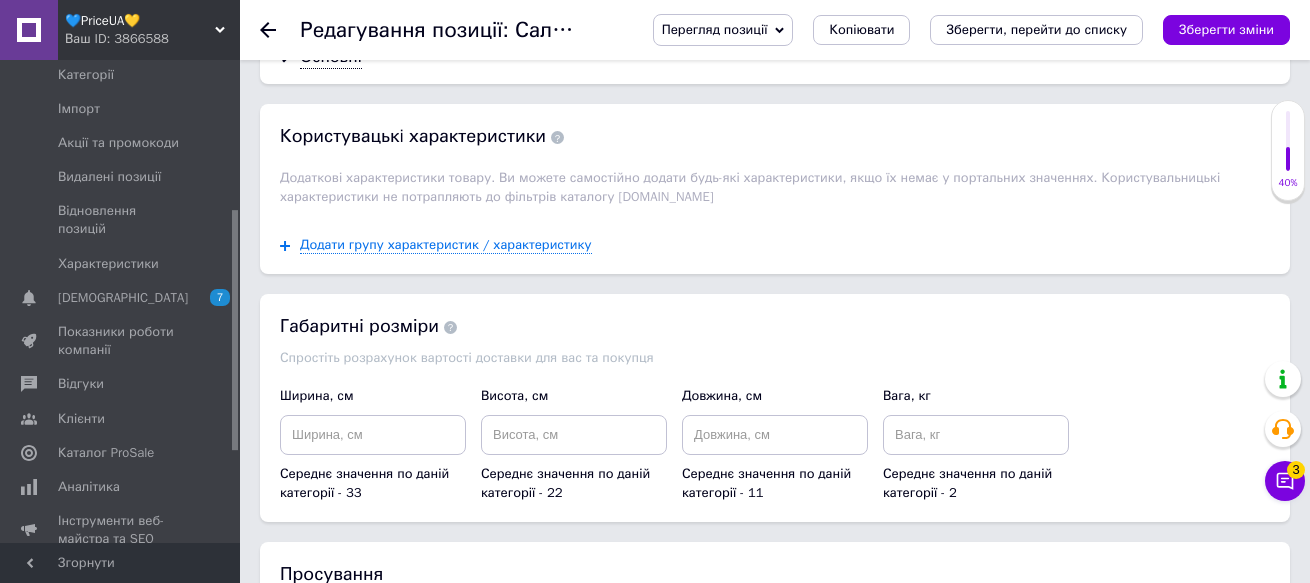 scroll, scrollTop: 2200, scrollLeft: 0, axis: vertical 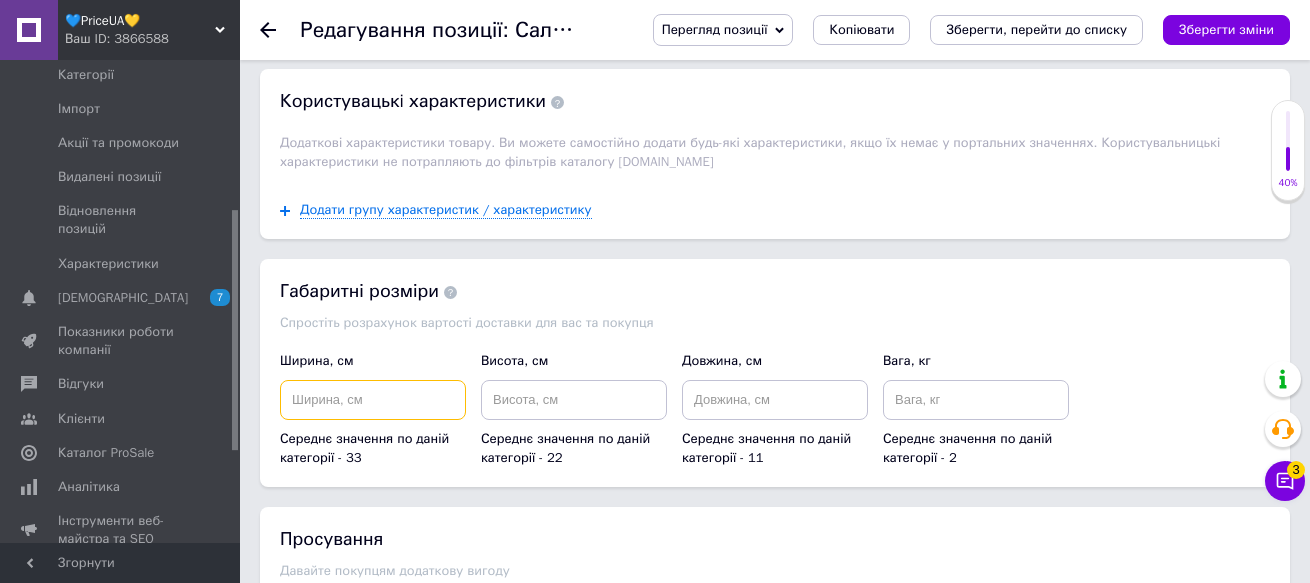 click at bounding box center [373, 400] 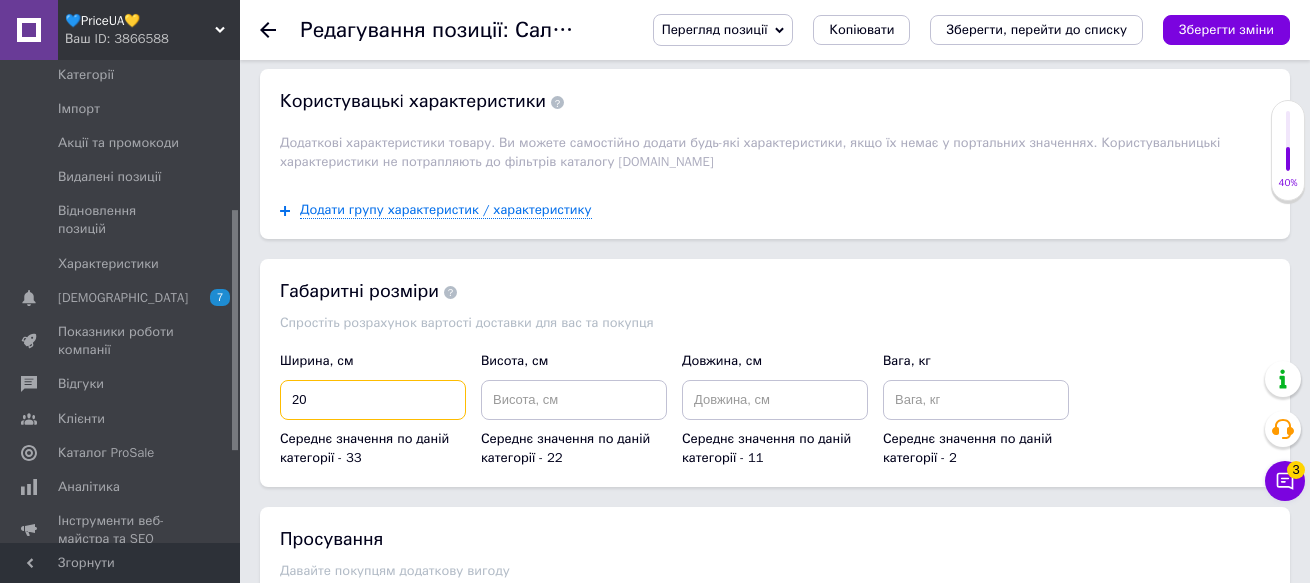 type on "20" 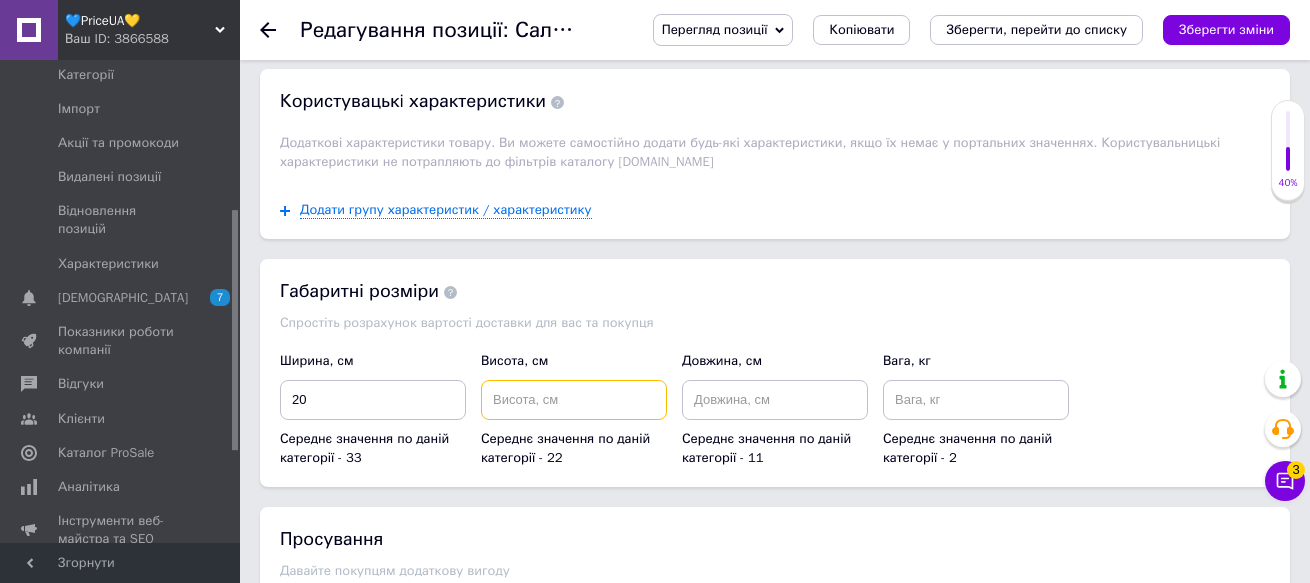 click at bounding box center [574, 400] 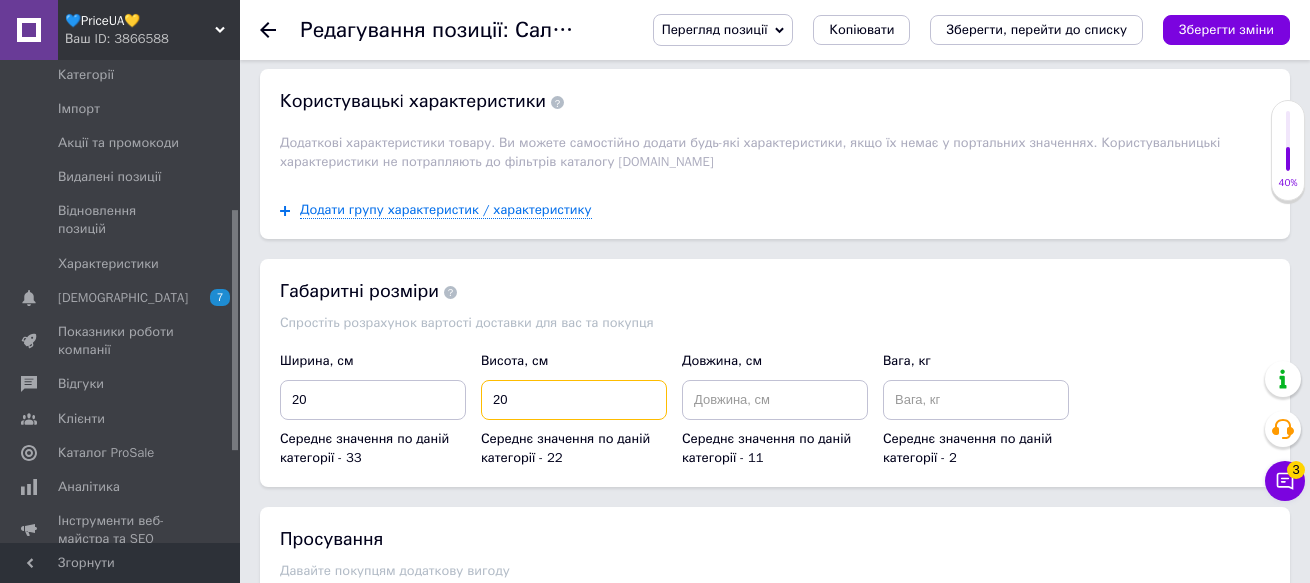 type on "20" 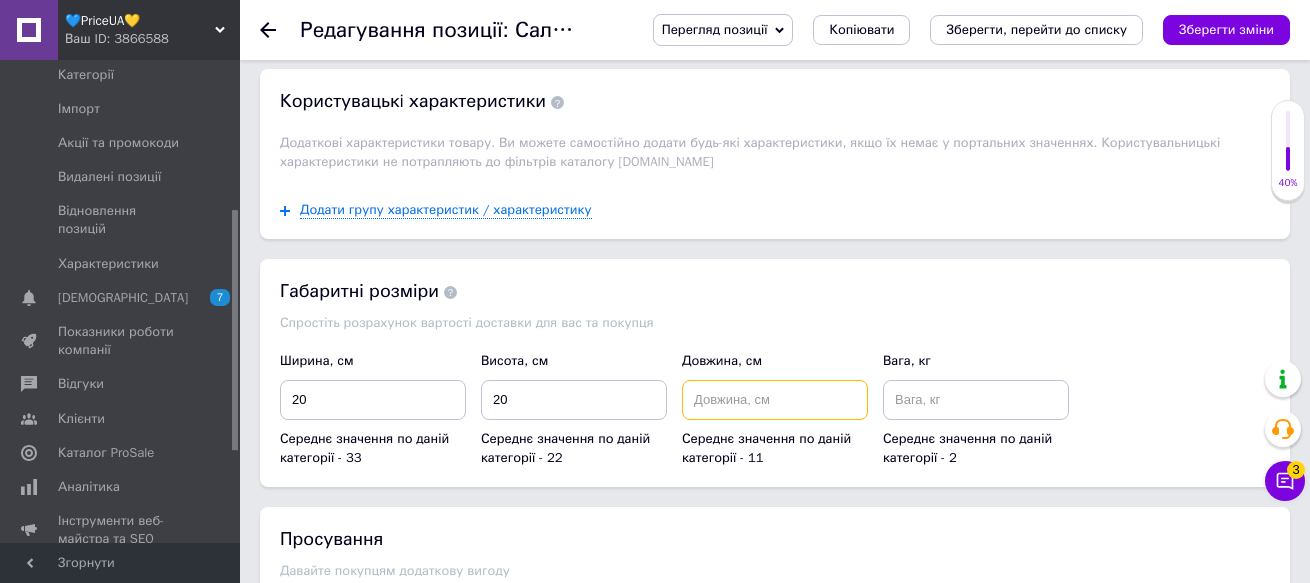 click at bounding box center [775, 400] 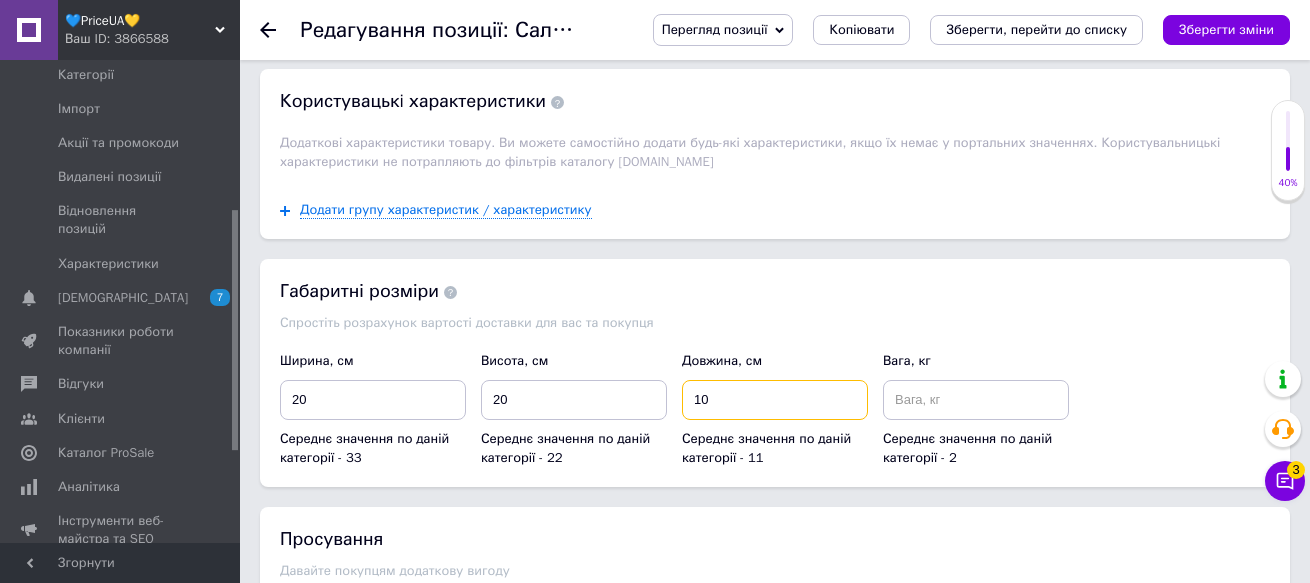 type on "10" 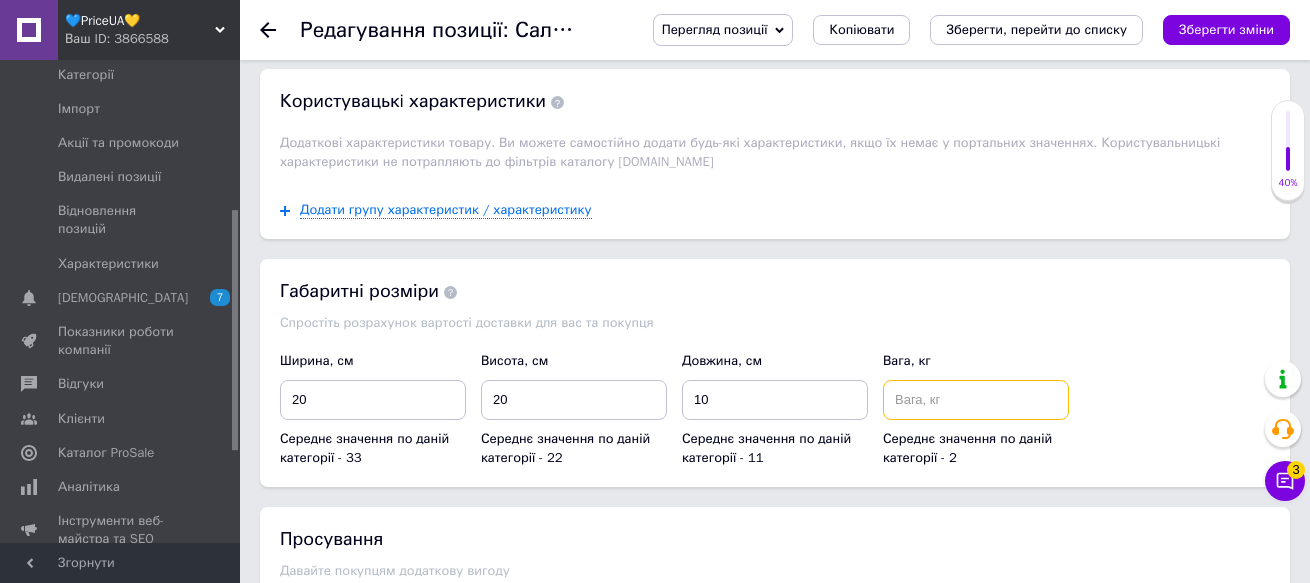 click at bounding box center (976, 400) 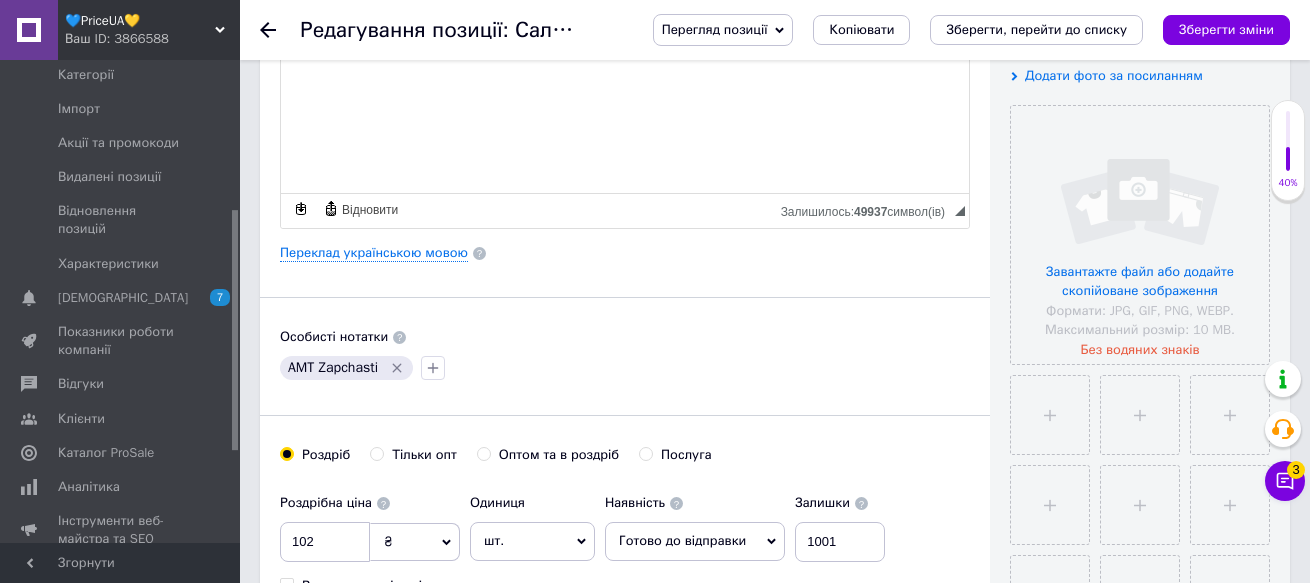 scroll, scrollTop: 400, scrollLeft: 0, axis: vertical 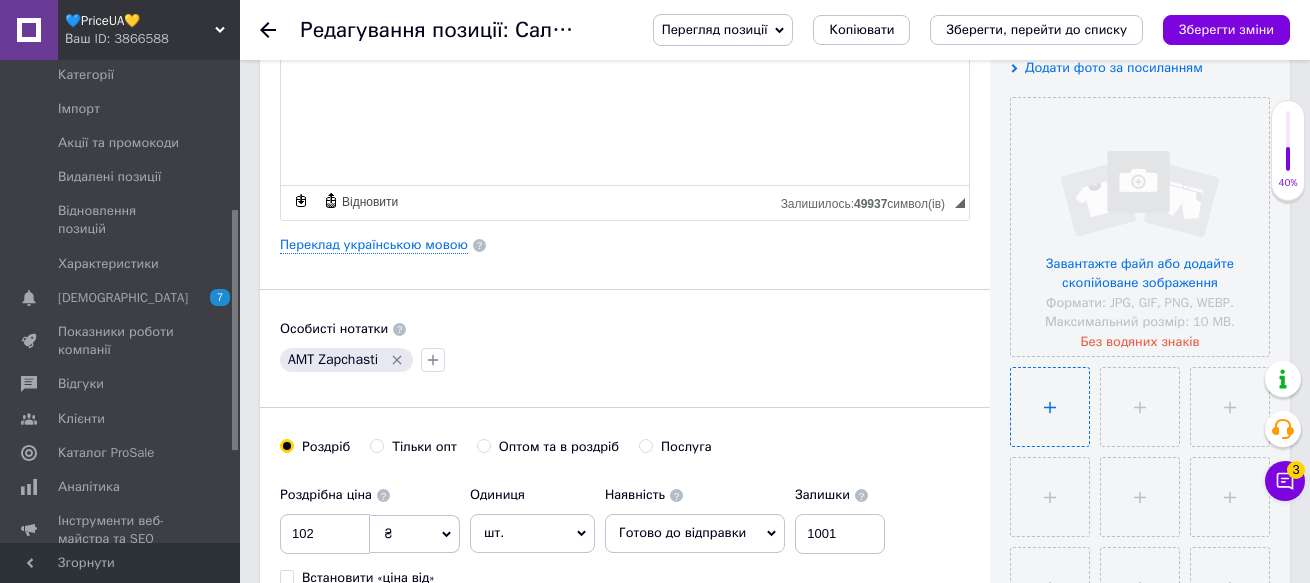 type on "0.1" 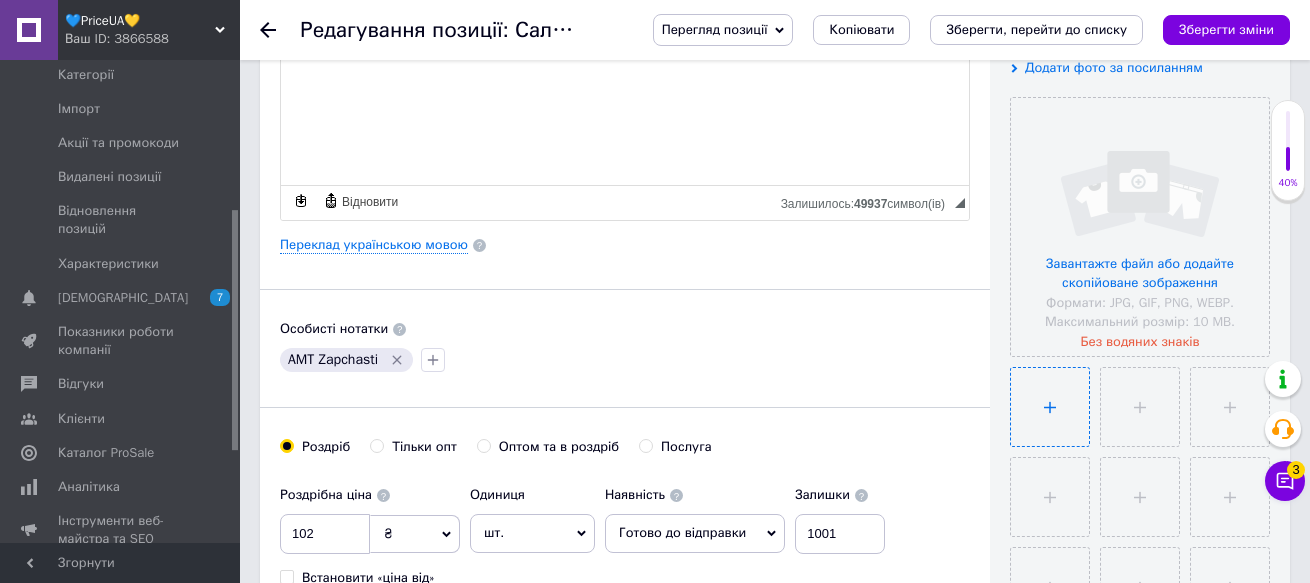 type on "C:\fakepath\IMG_20250709_154107.jpg" 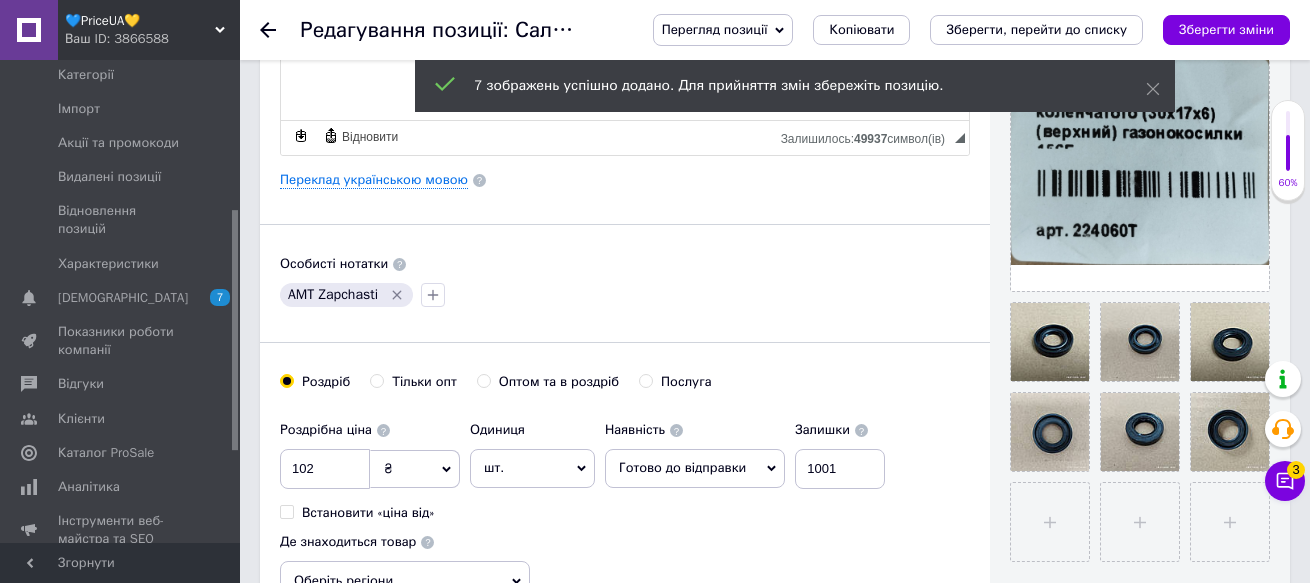 scroll, scrollTop: 500, scrollLeft: 0, axis: vertical 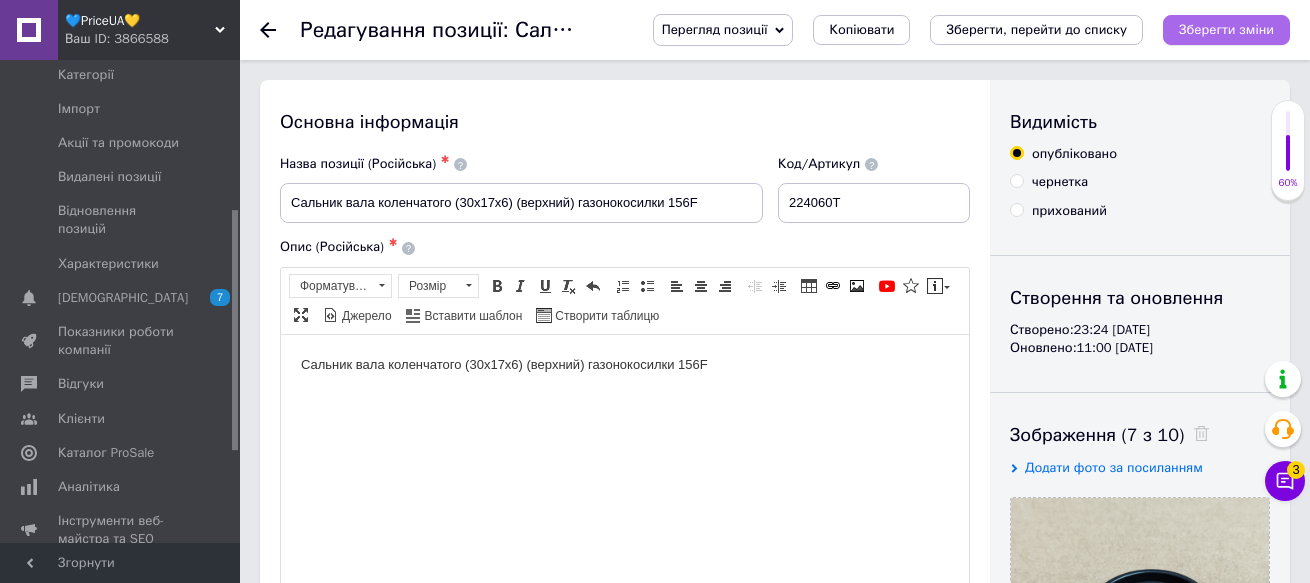 click on "Зберегти зміни" at bounding box center (1226, 29) 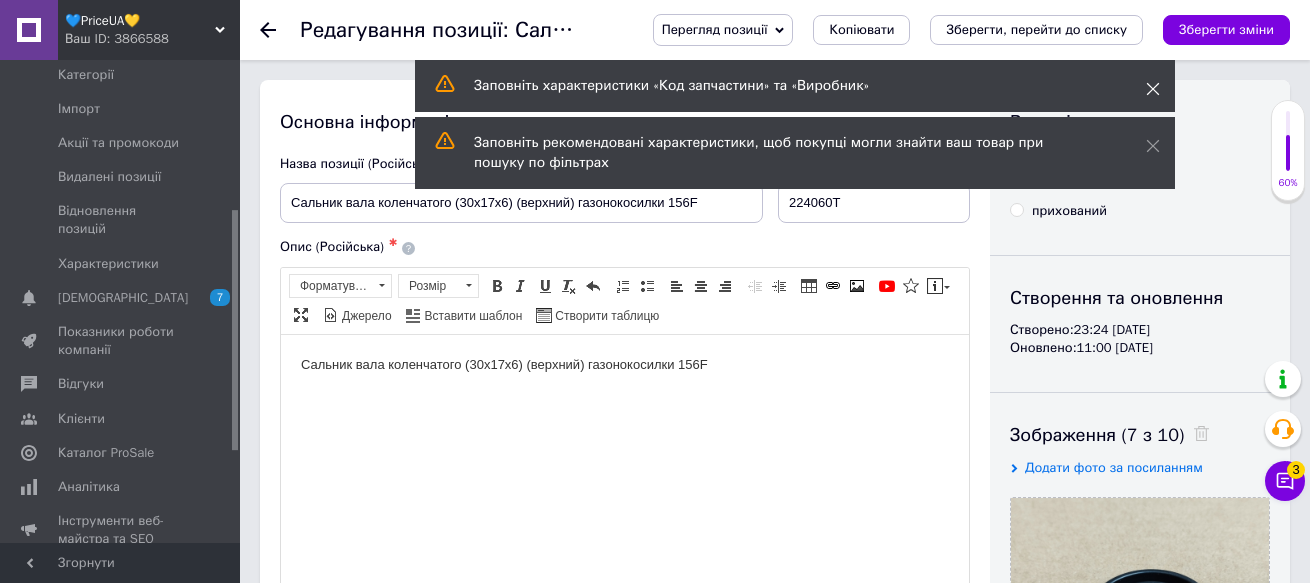 click 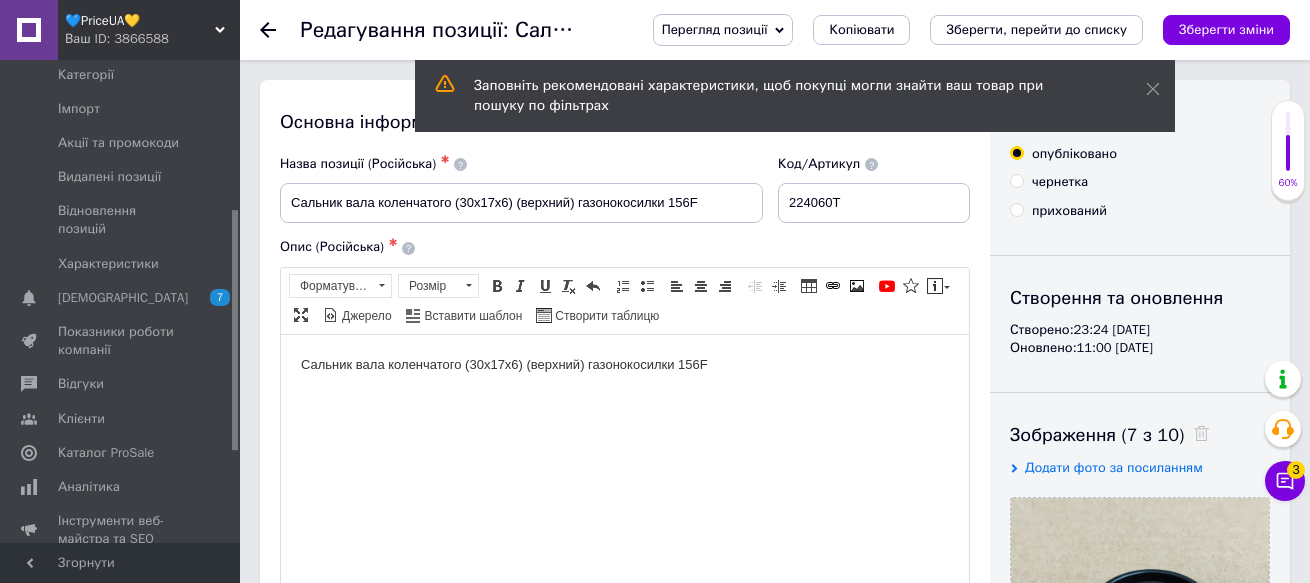 click 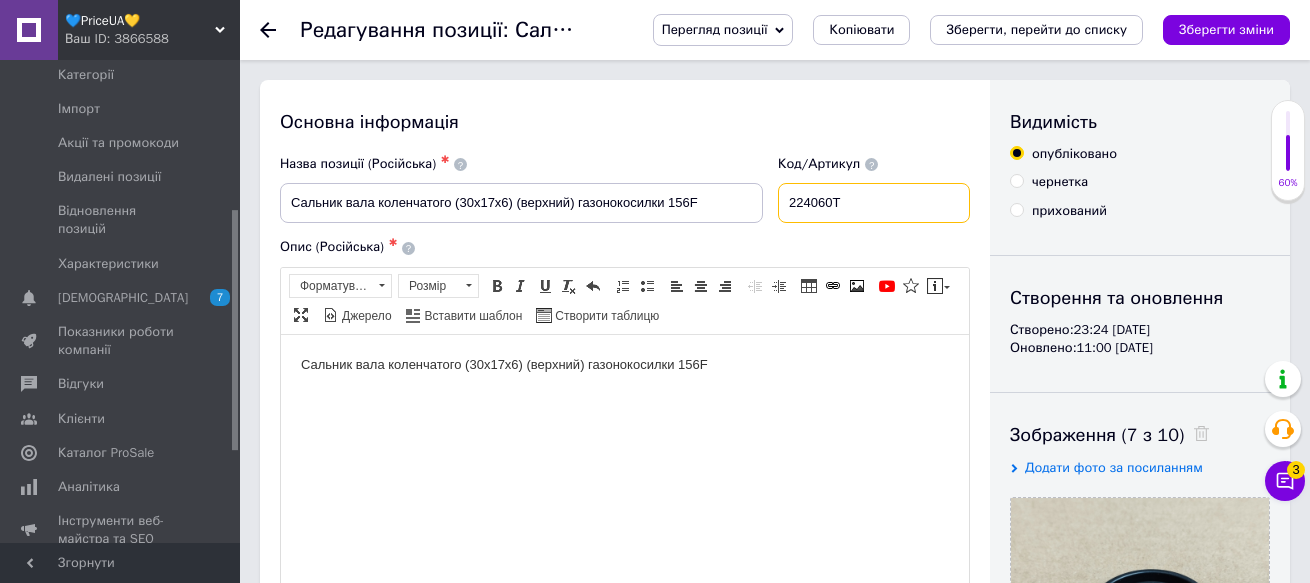 click on "Код/Артикул 224060T" at bounding box center [874, 189] 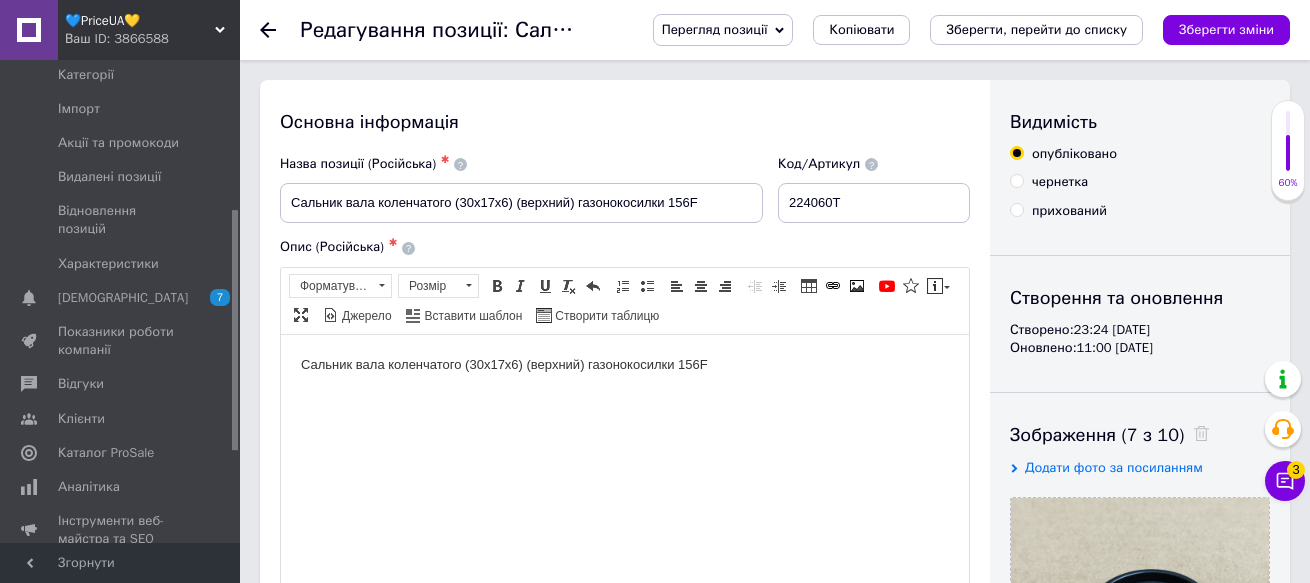 click on "Редагування позиції: Сальник вала коленчатого (30x17x6) (верхний) газонокосилки 156F Перегляд позиції Зберегти та переглянути на сайті Зберегти та переглянути на маркетплейсі Копіювати Зберегти, перейти до списку Зберегти зміни" at bounding box center [775, 30] 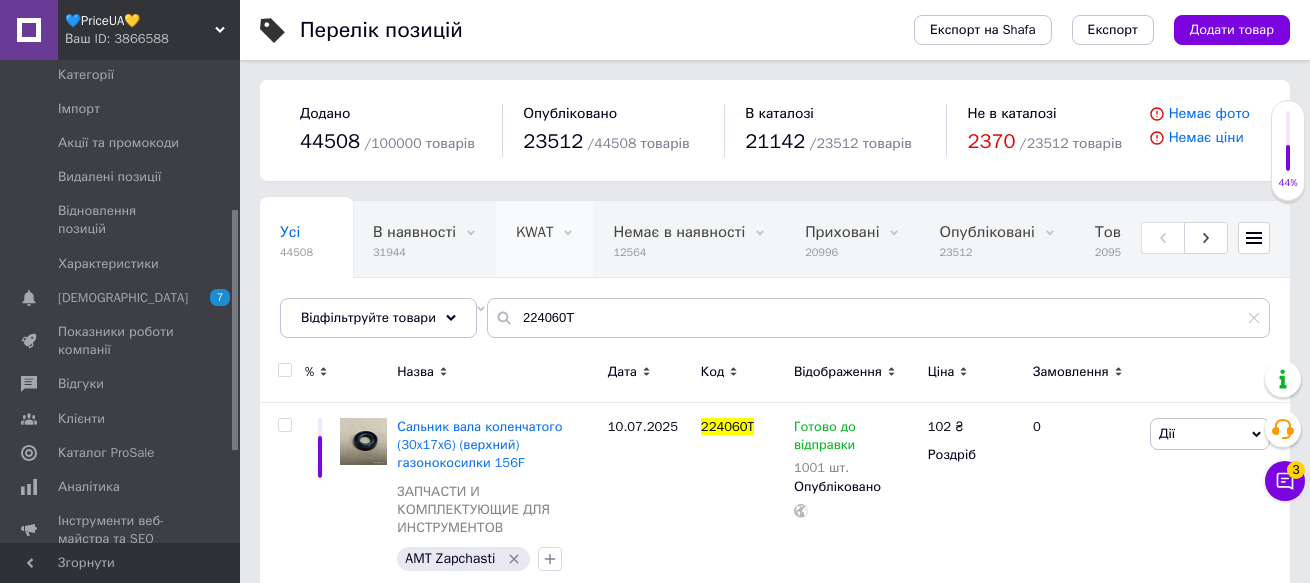 scroll, scrollTop: 0, scrollLeft: 100, axis: horizontal 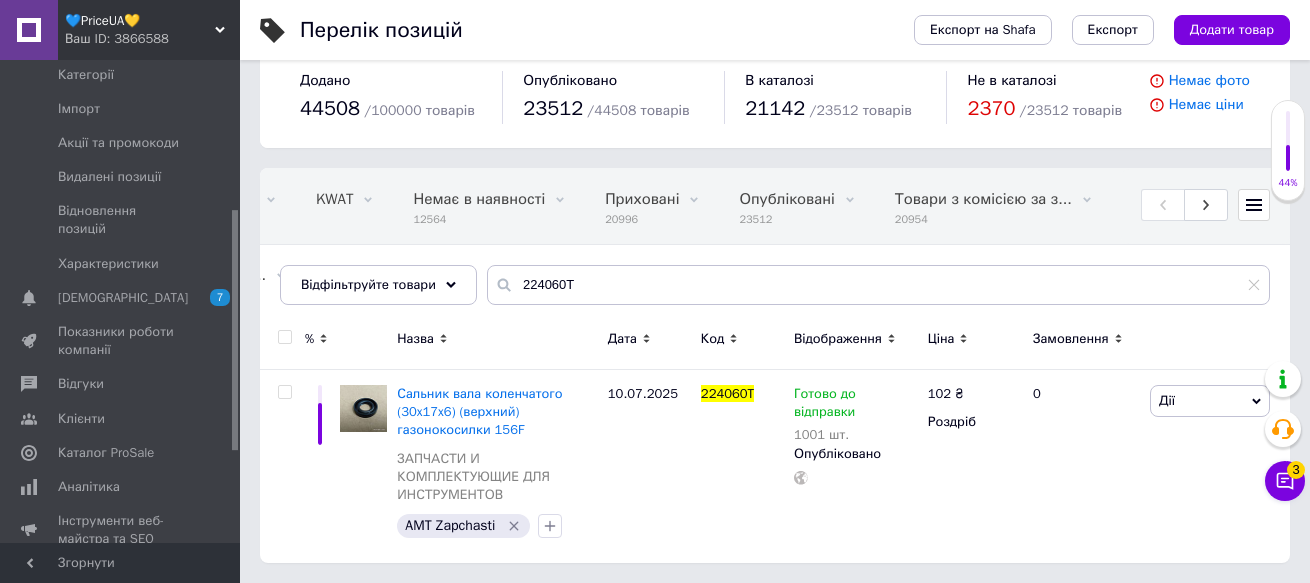 click on "💙PriceUA💛" at bounding box center [140, 21] 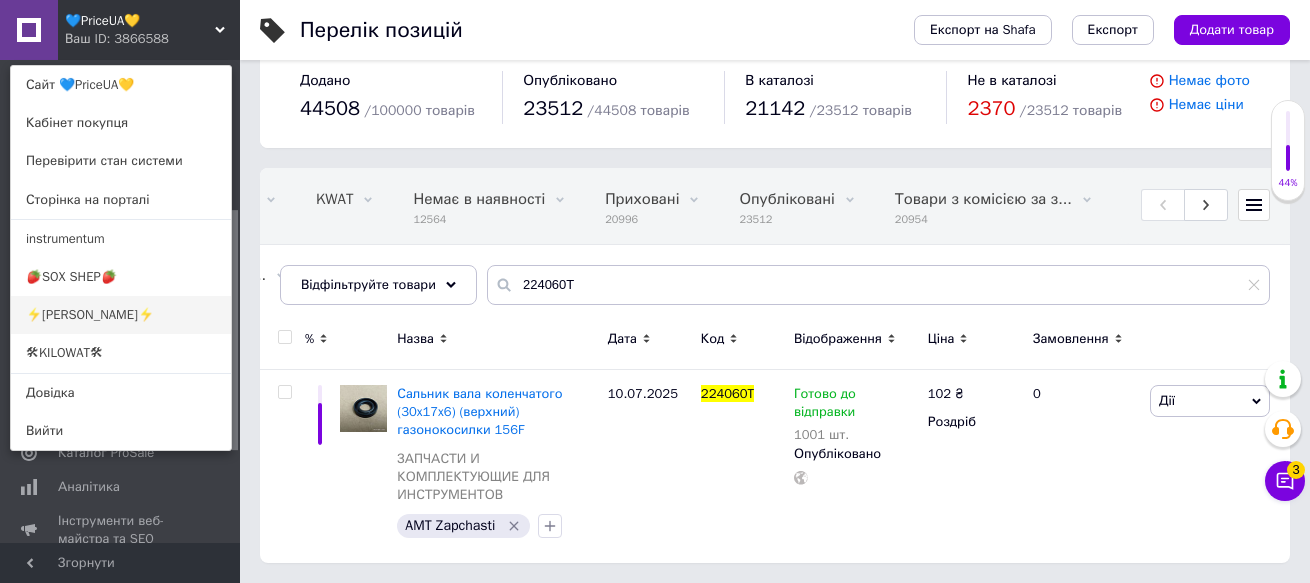 click on "⚡[PERSON_NAME]⚡" at bounding box center (121, 315) 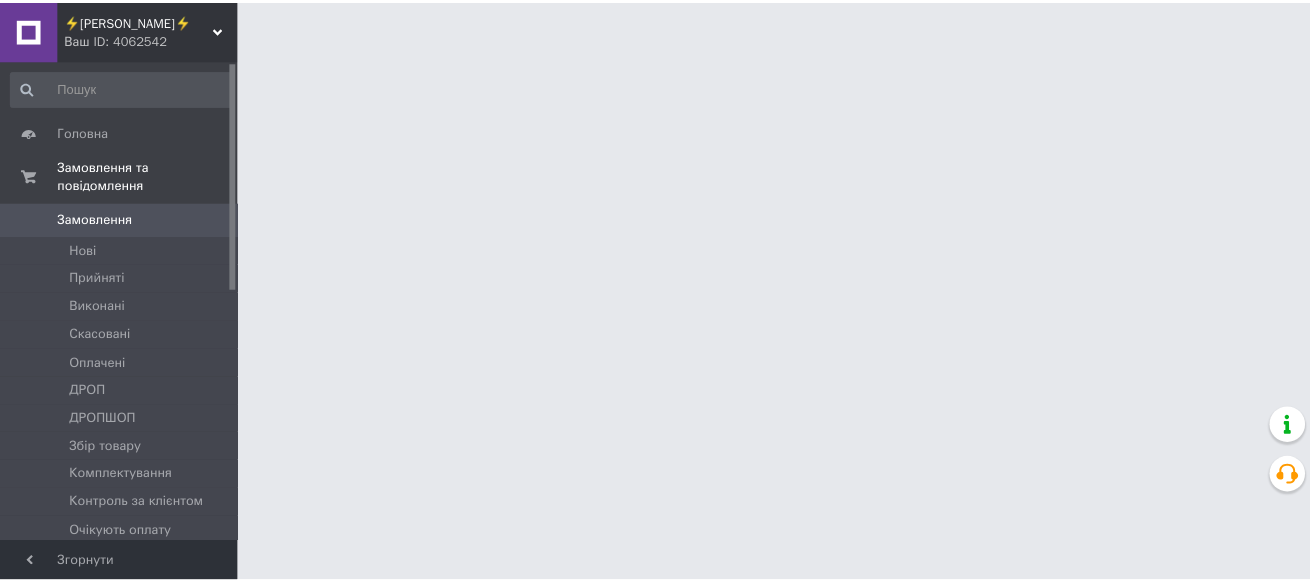 scroll, scrollTop: 0, scrollLeft: 0, axis: both 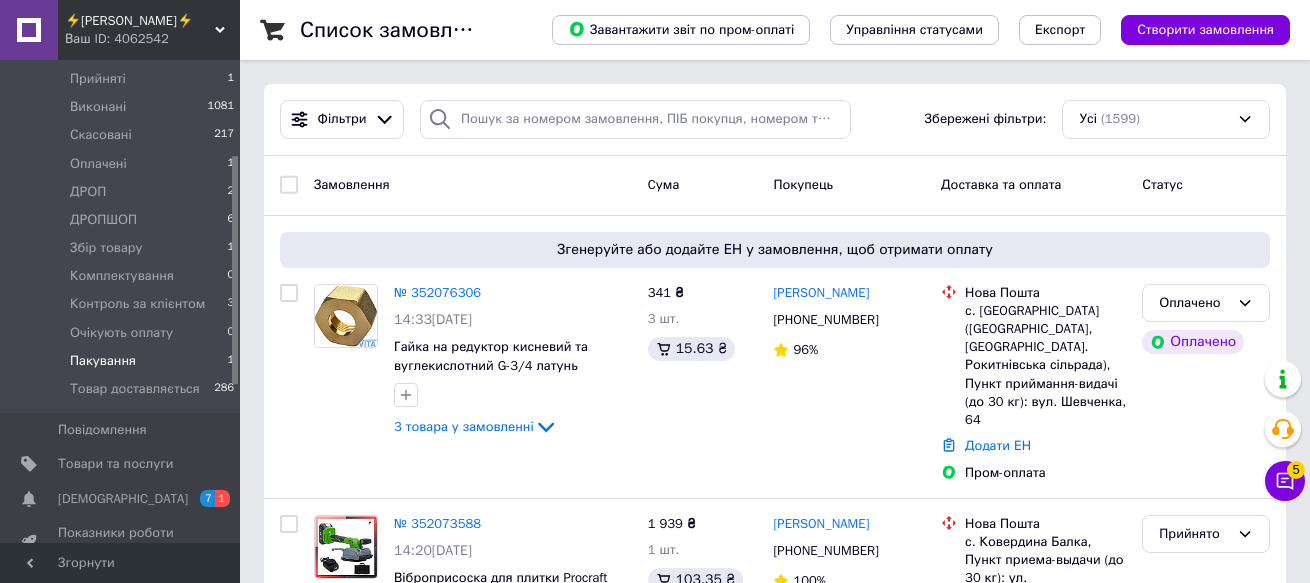 click on "Пакування" at bounding box center (103, 361) 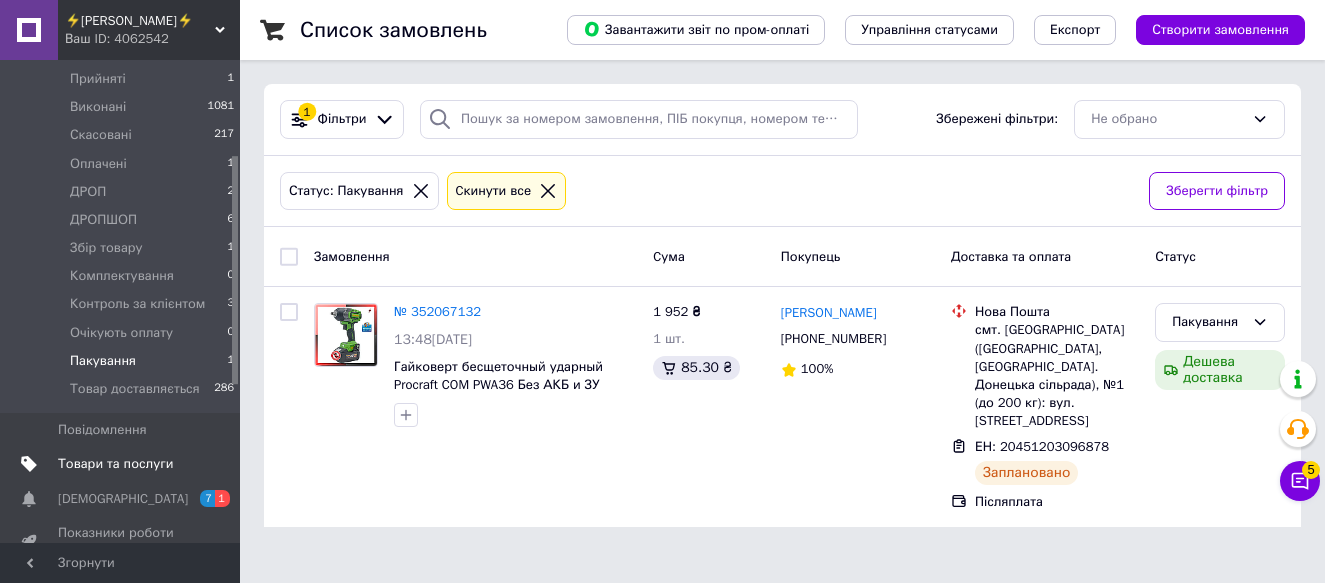 click on "Товари та послуги" at bounding box center (115, 464) 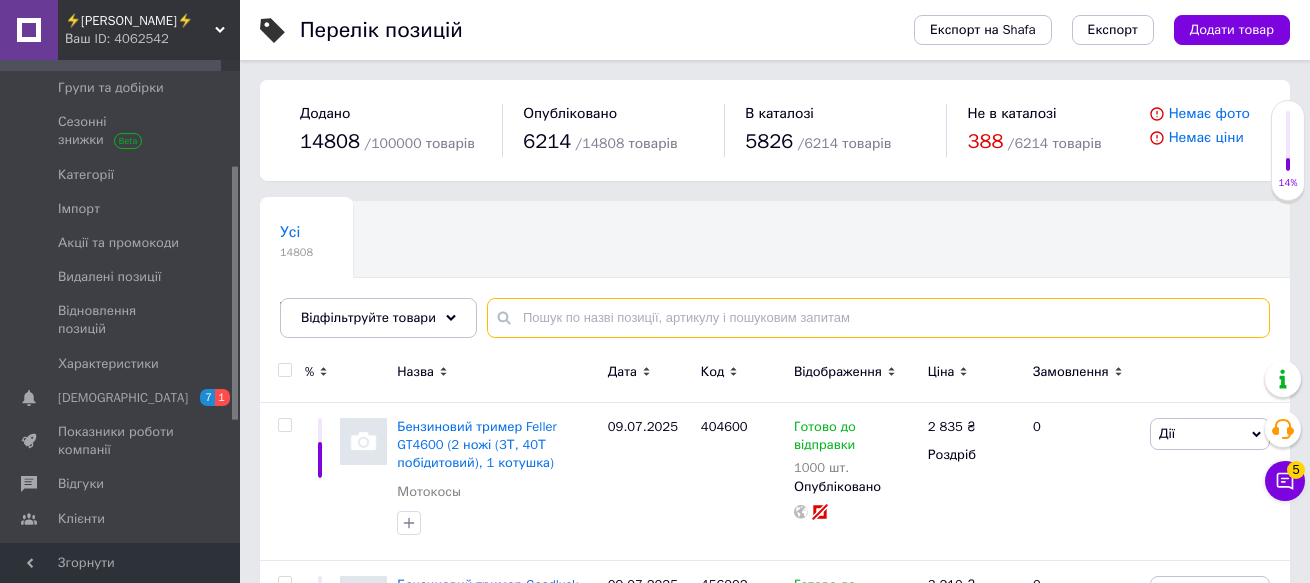 click at bounding box center (878, 318) 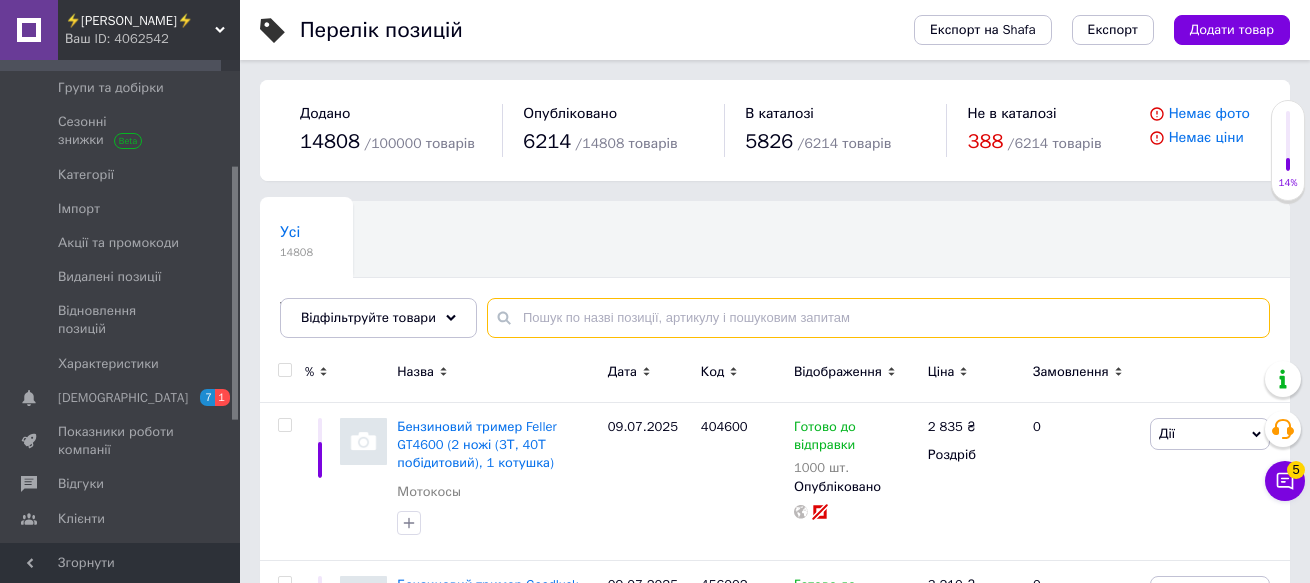 paste on "224060T" 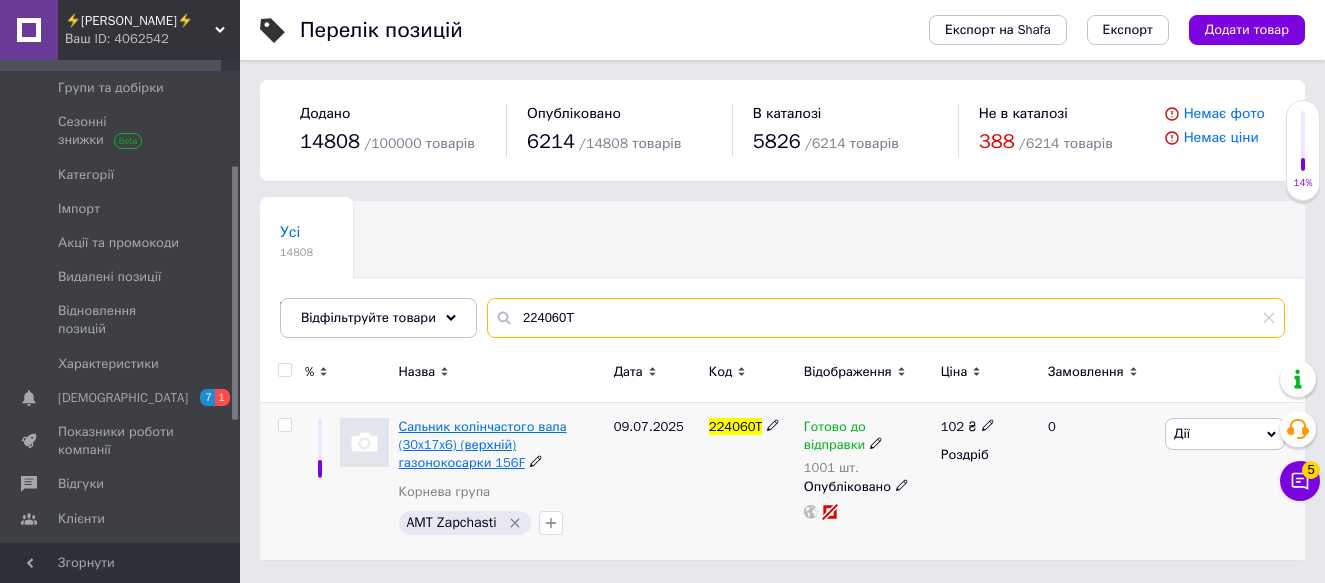 type on "224060T" 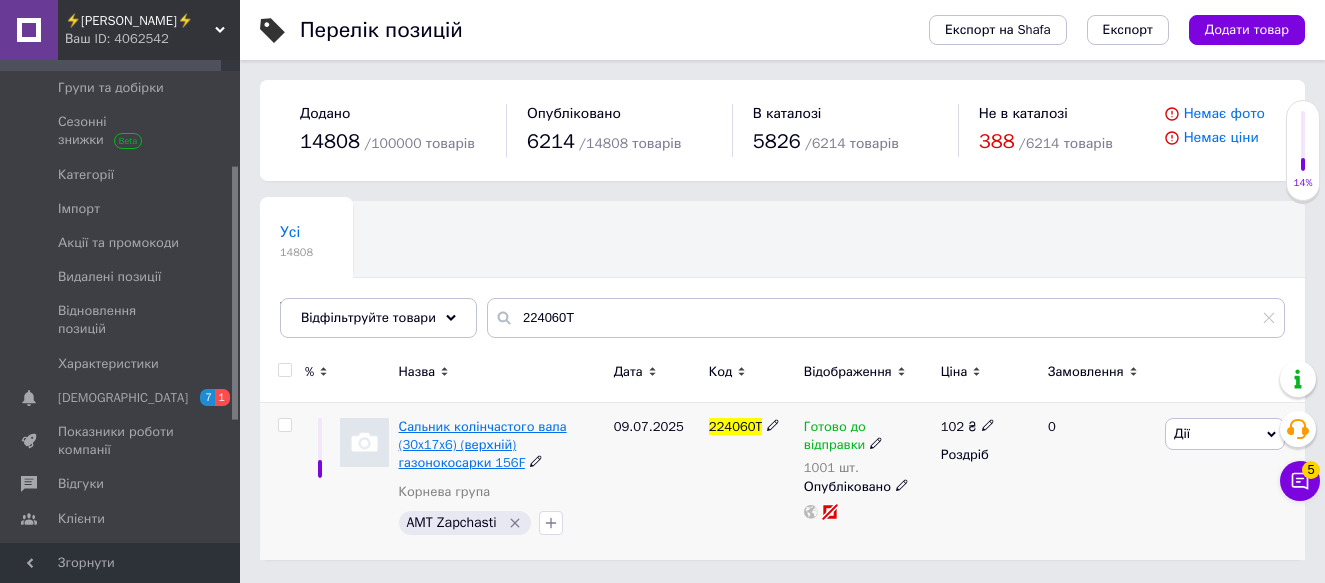 click on "Сальник колінчастого вала (30x17x6) (верхній) газонокосарки 156F" at bounding box center (483, 444) 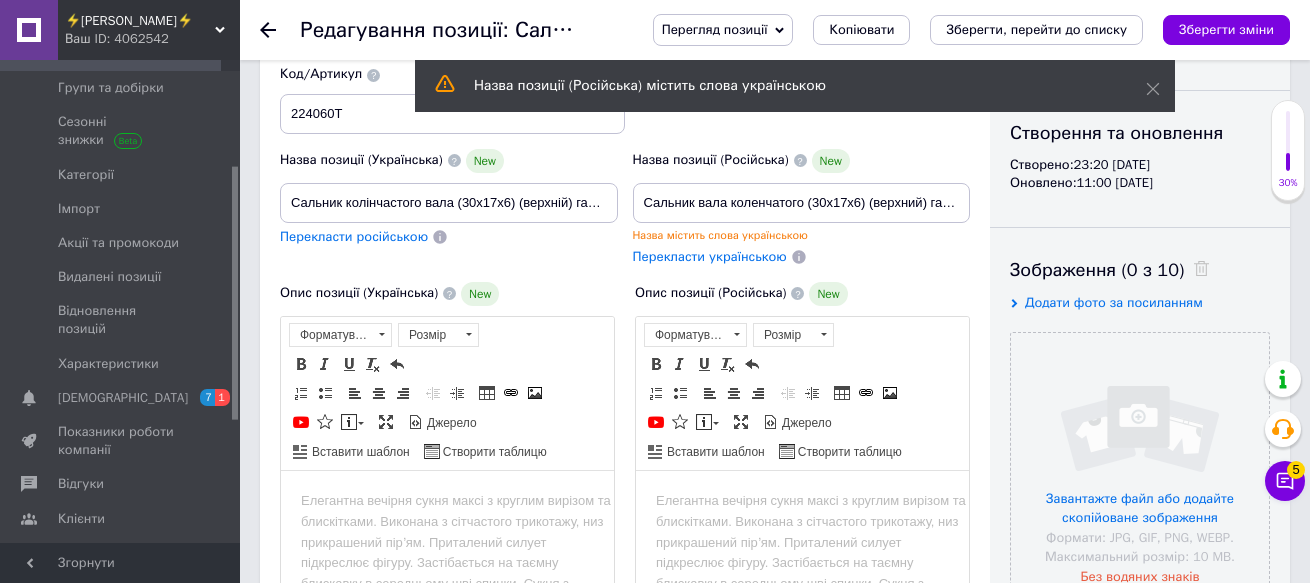 scroll, scrollTop: 200, scrollLeft: 0, axis: vertical 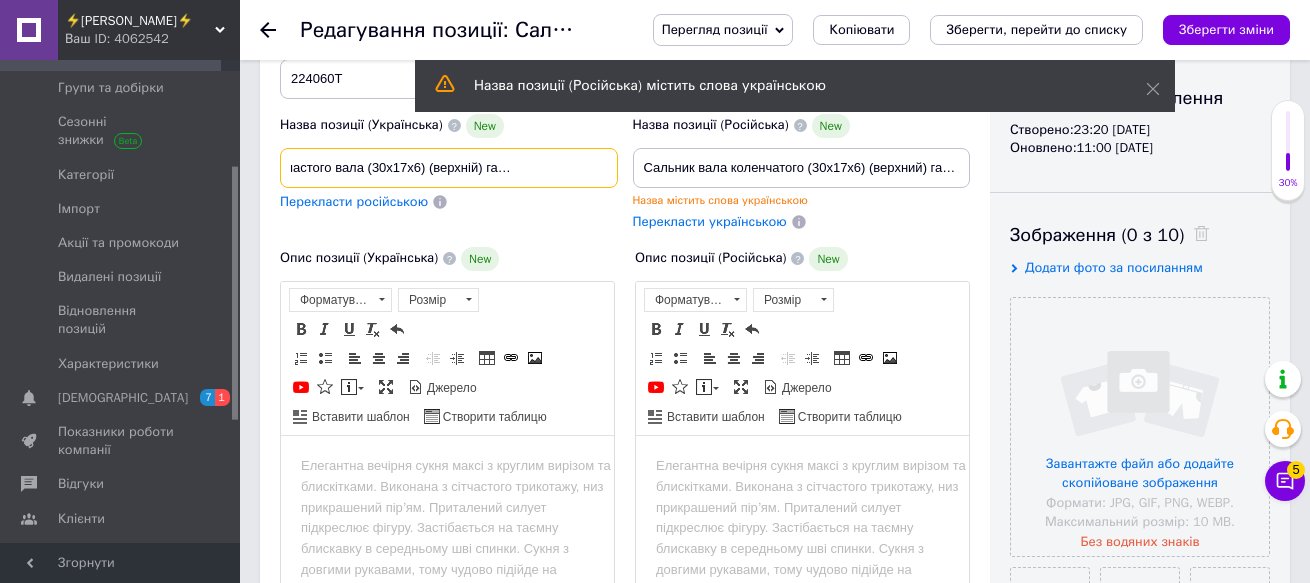 drag, startPoint x: 288, startPoint y: 165, endPoint x: 612, endPoint y: 178, distance: 324.2607 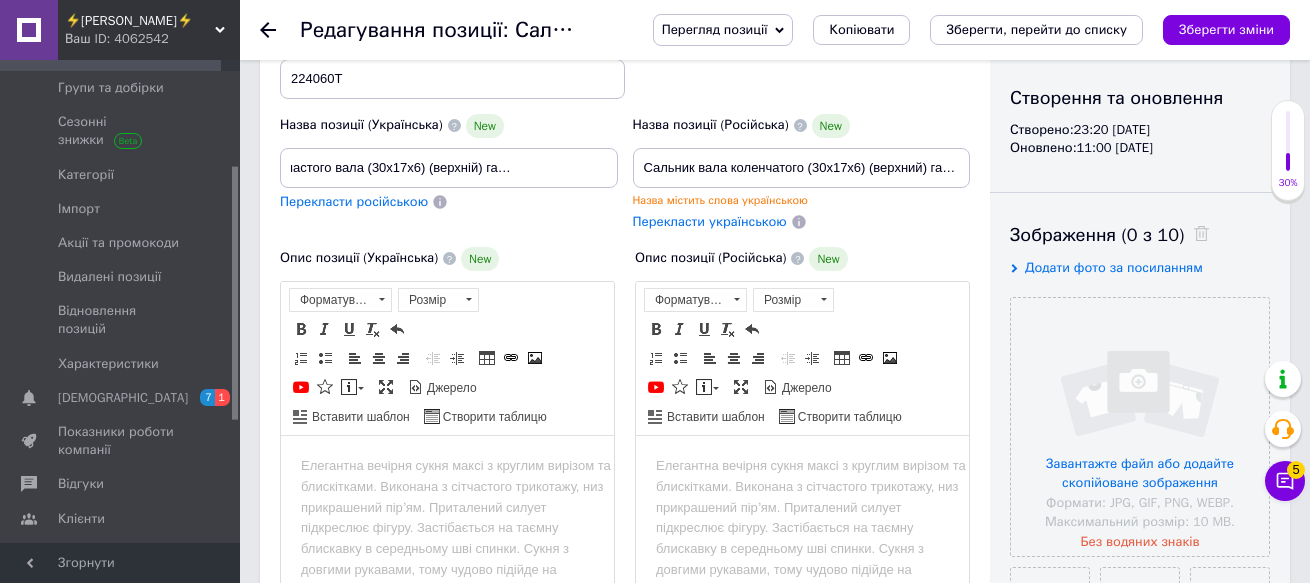 click at bounding box center [447, 465] 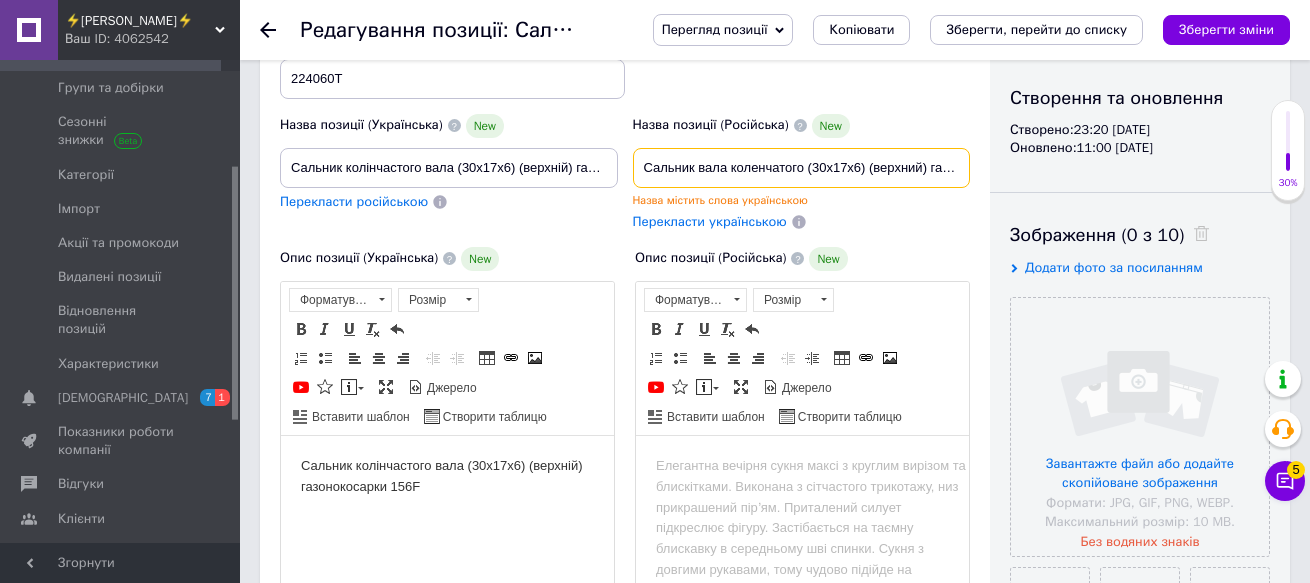 scroll, scrollTop: 0, scrollLeft: 93, axis: horizontal 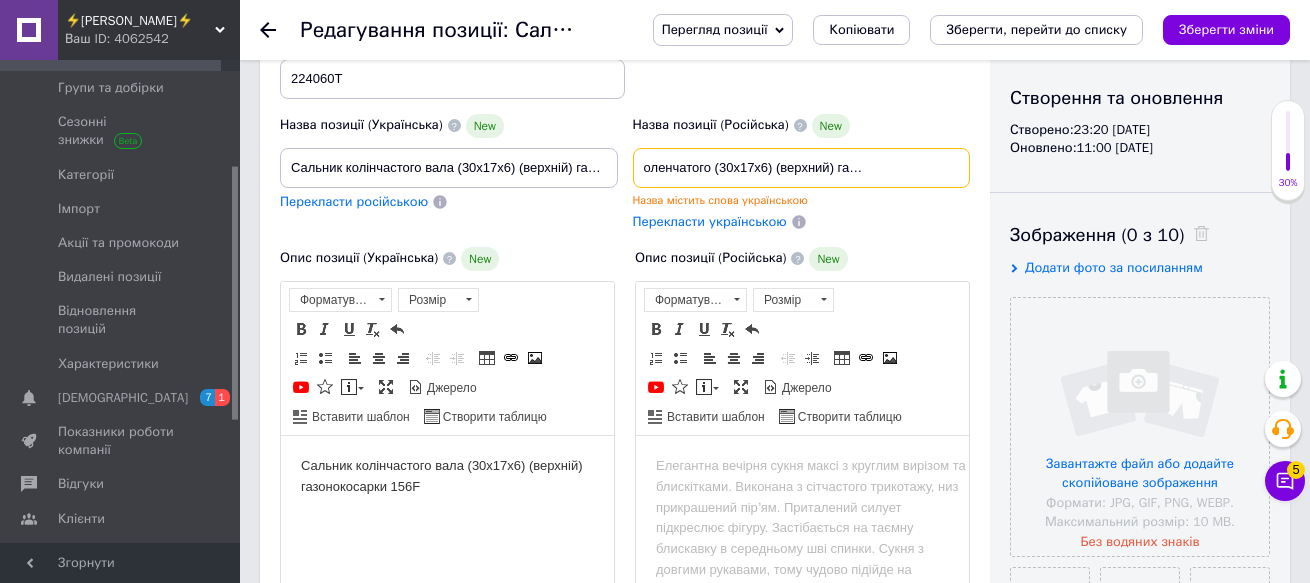 drag, startPoint x: 651, startPoint y: 166, endPoint x: 1017, endPoint y: 182, distance: 366.34955 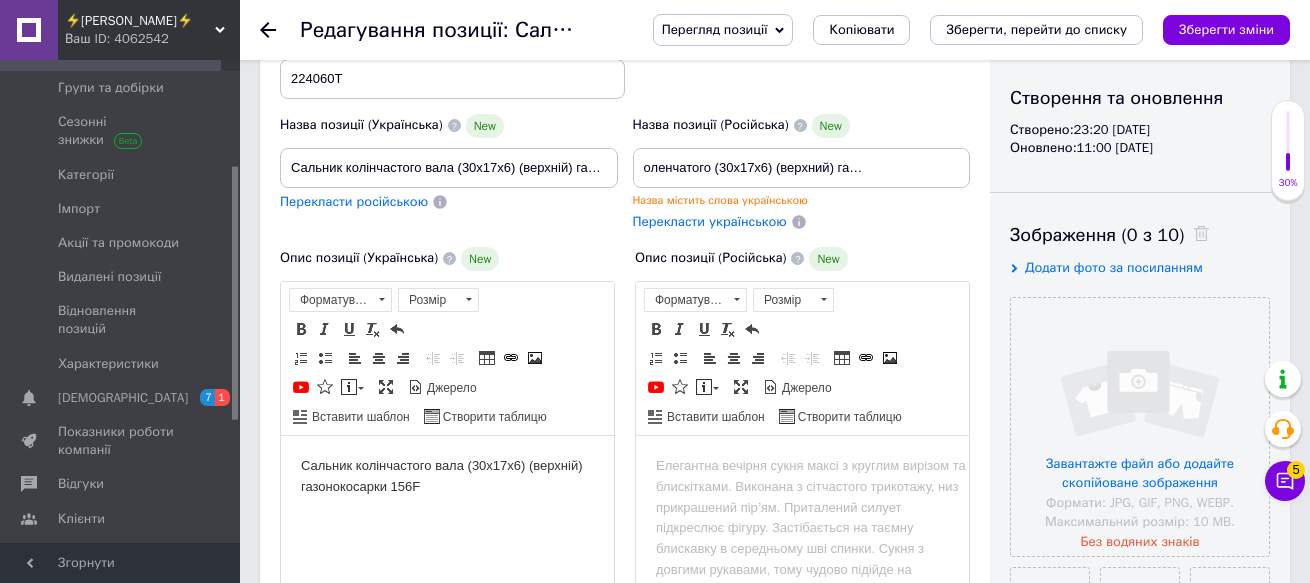 click at bounding box center (802, 465) 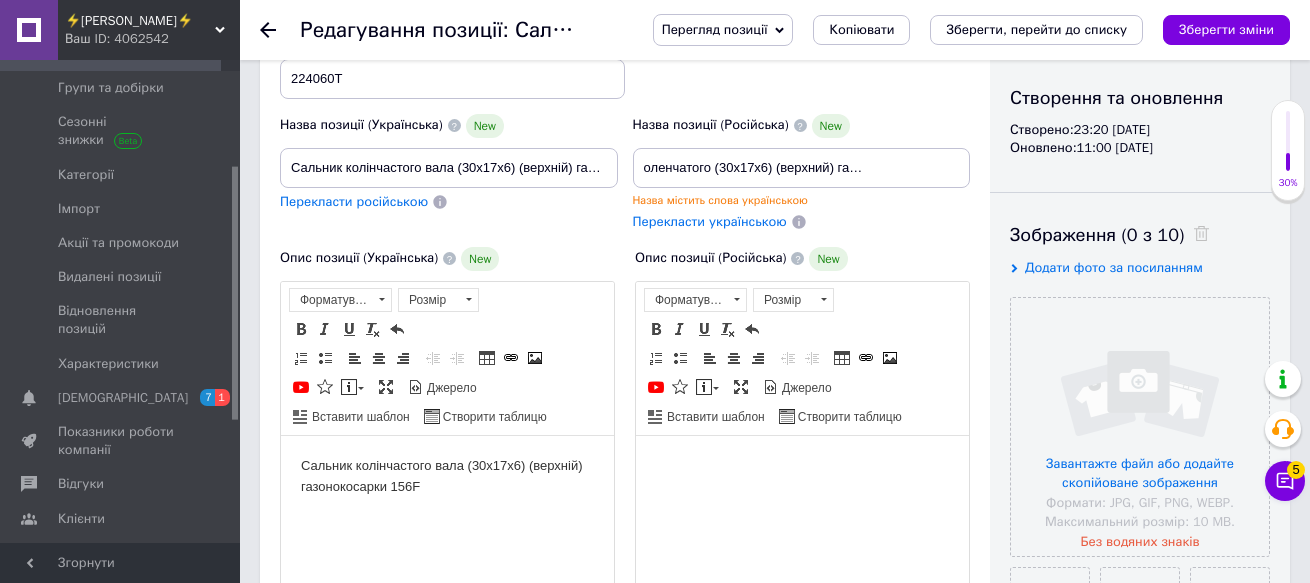 scroll, scrollTop: 0, scrollLeft: 0, axis: both 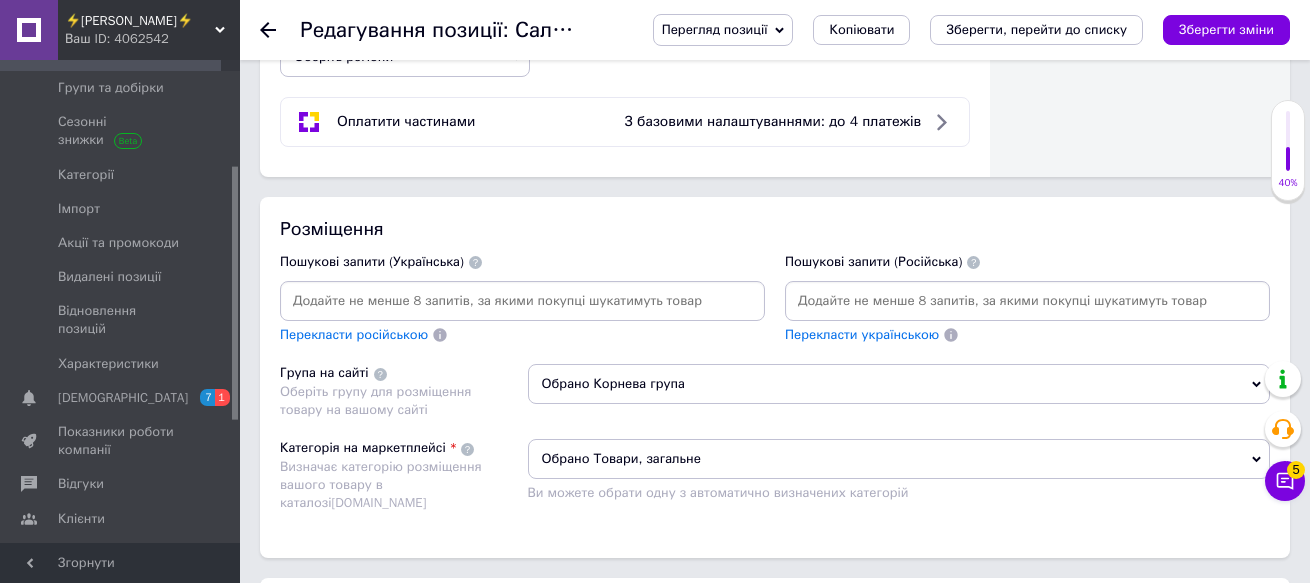 click on "Обрано Корнева група" at bounding box center (899, 384) 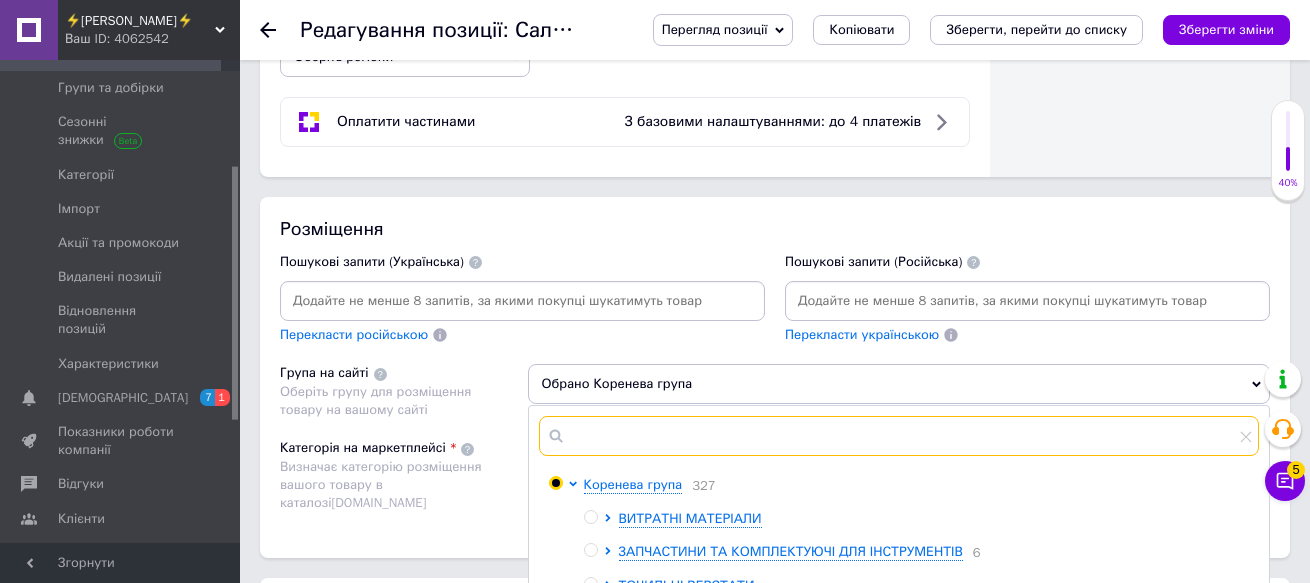click at bounding box center [899, 436] 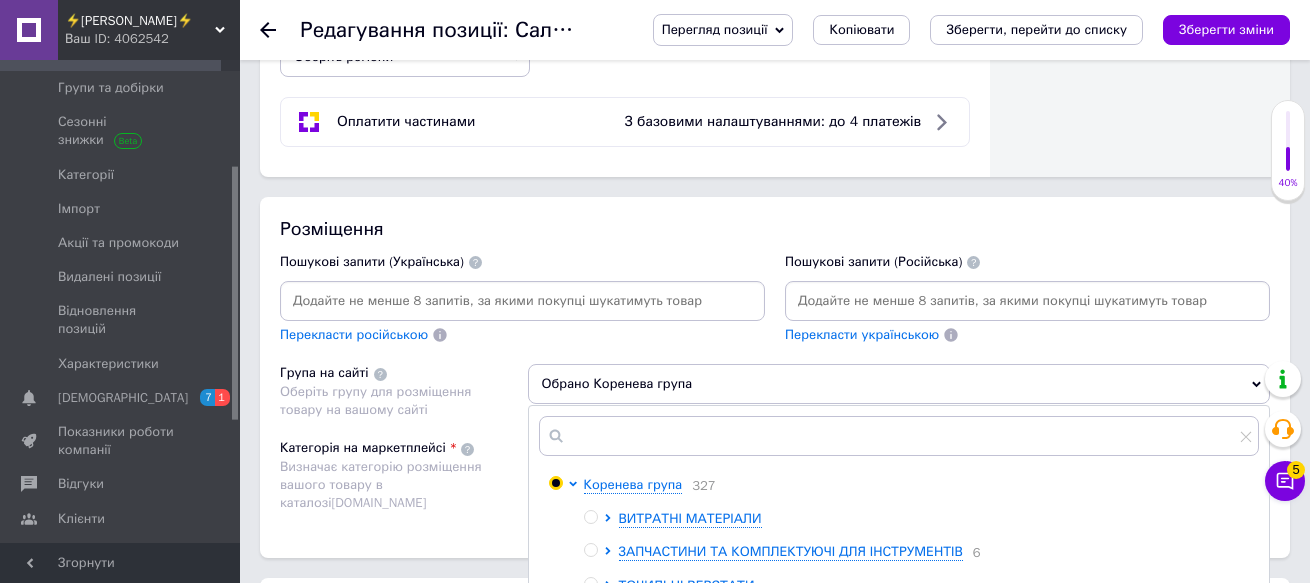 click at bounding box center (590, 550) 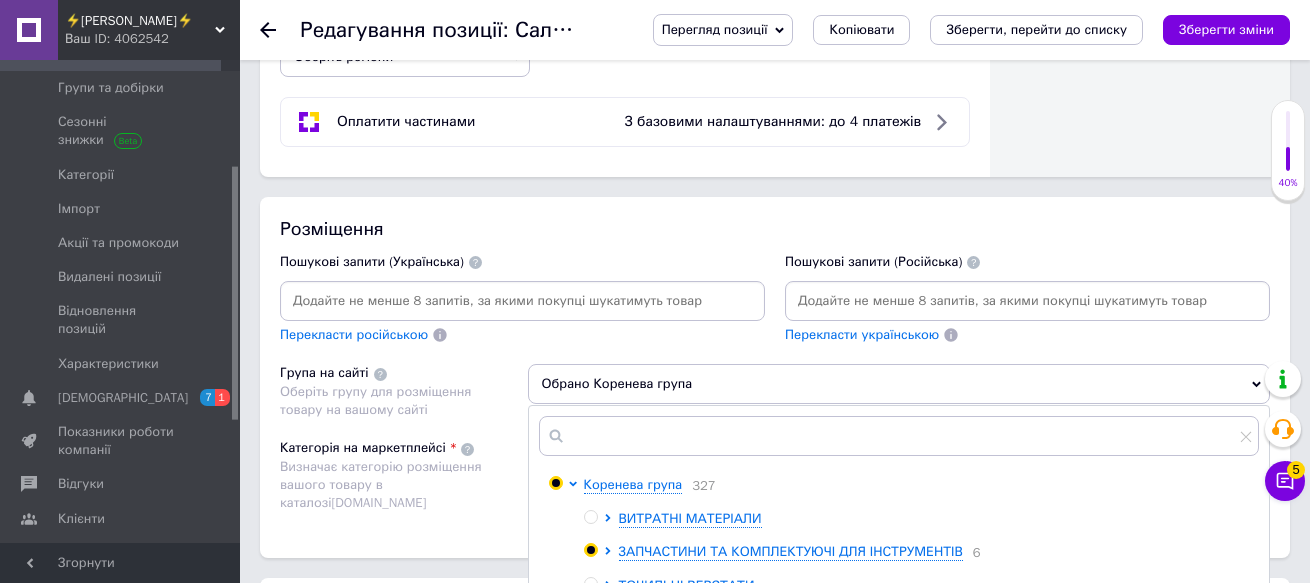radio on "true" 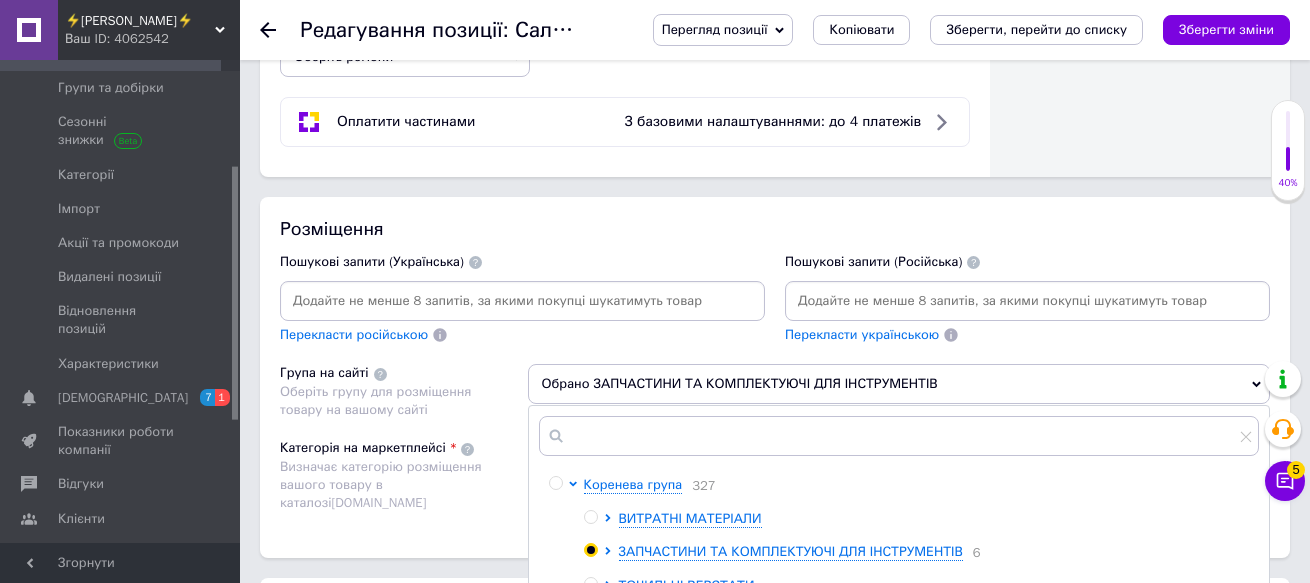 click on "Визначає категорію розміщення вашого товару в каталозі  Prom.ua" at bounding box center (399, 485) 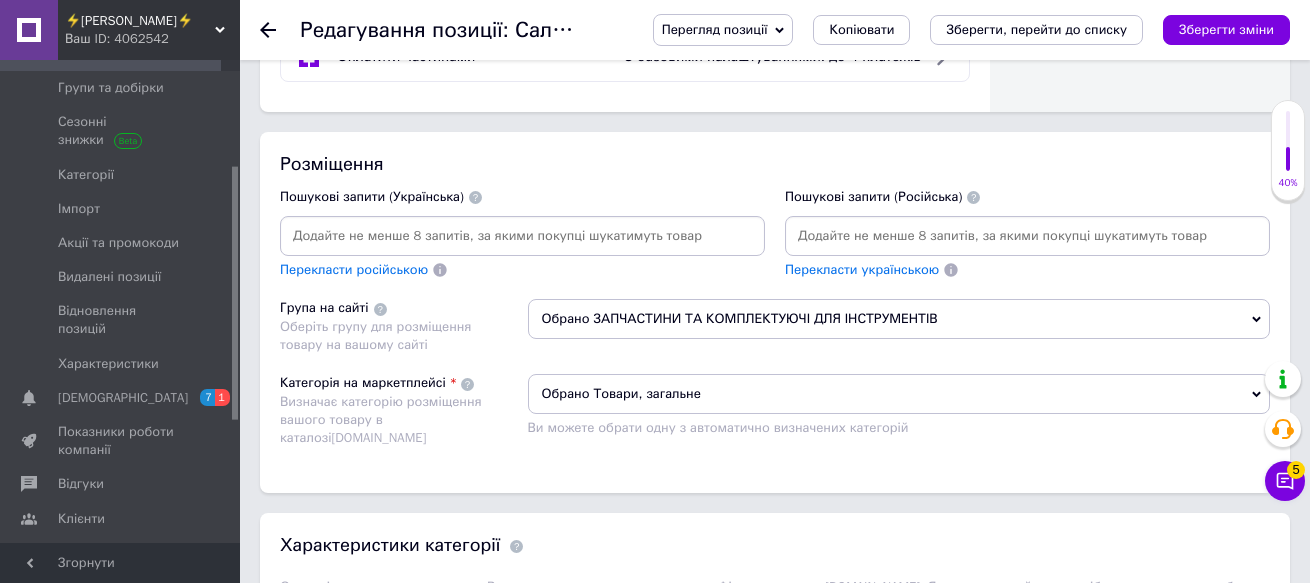 scroll, scrollTop: 1400, scrollLeft: 0, axis: vertical 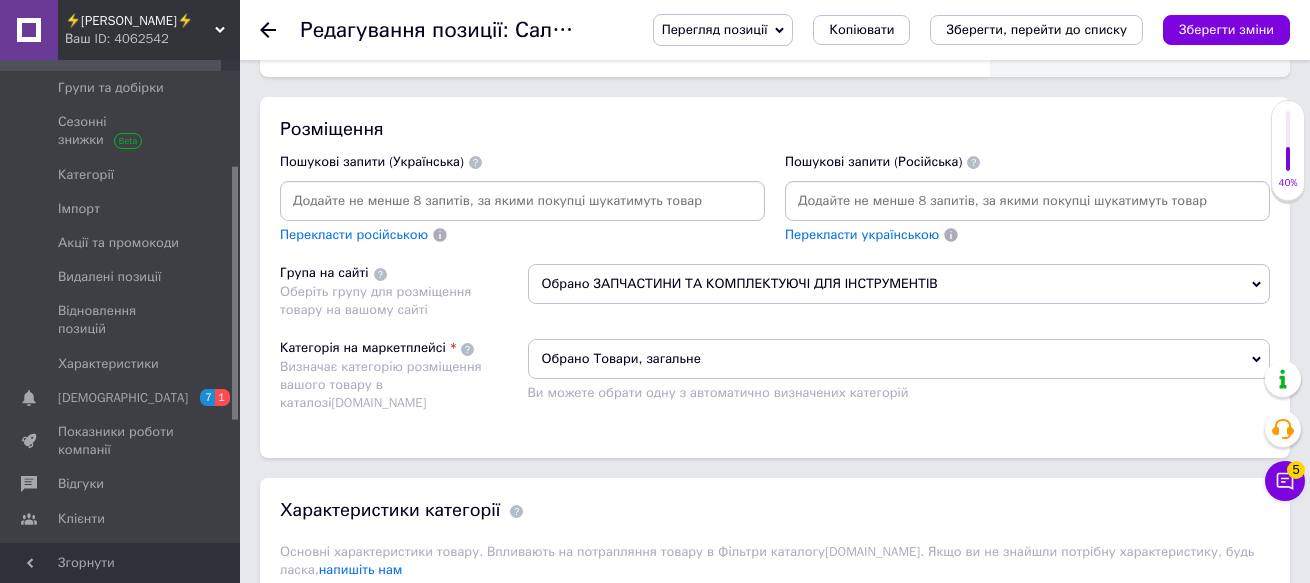 click on "Обрано Товари, загальне" at bounding box center [899, 359] 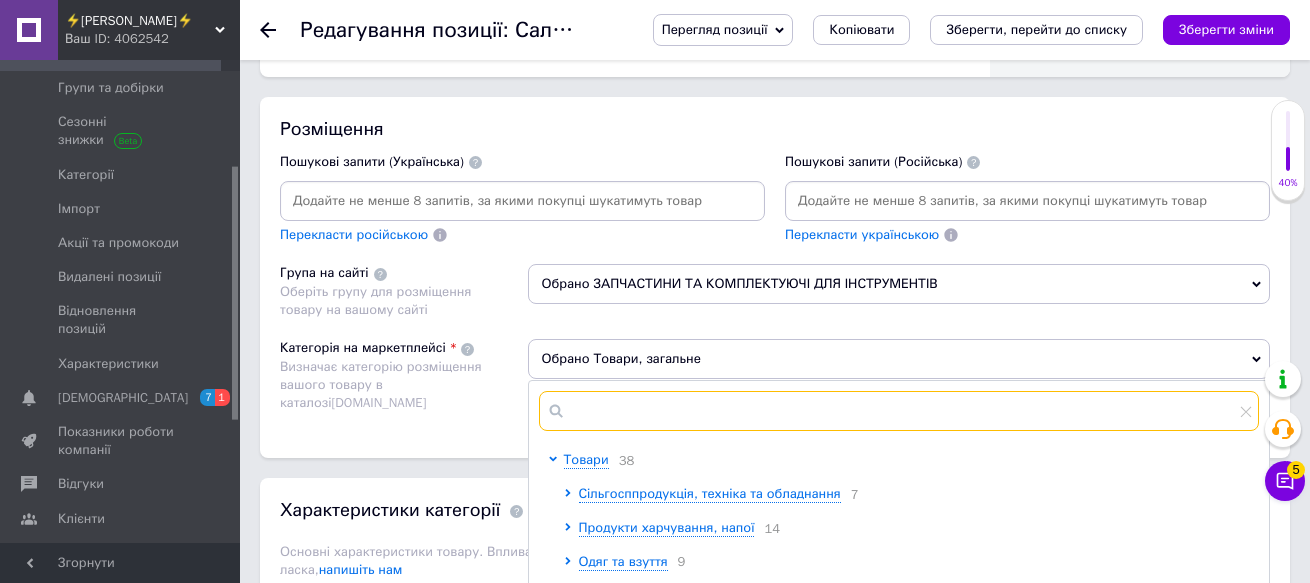 click at bounding box center (899, 411) 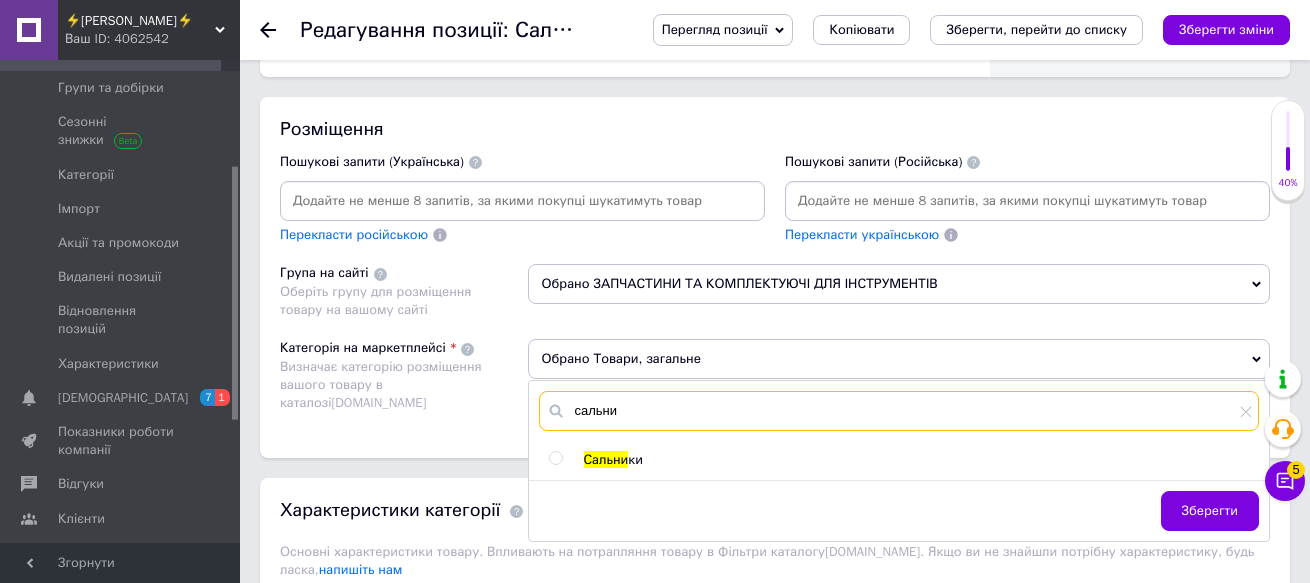 type on "сальни" 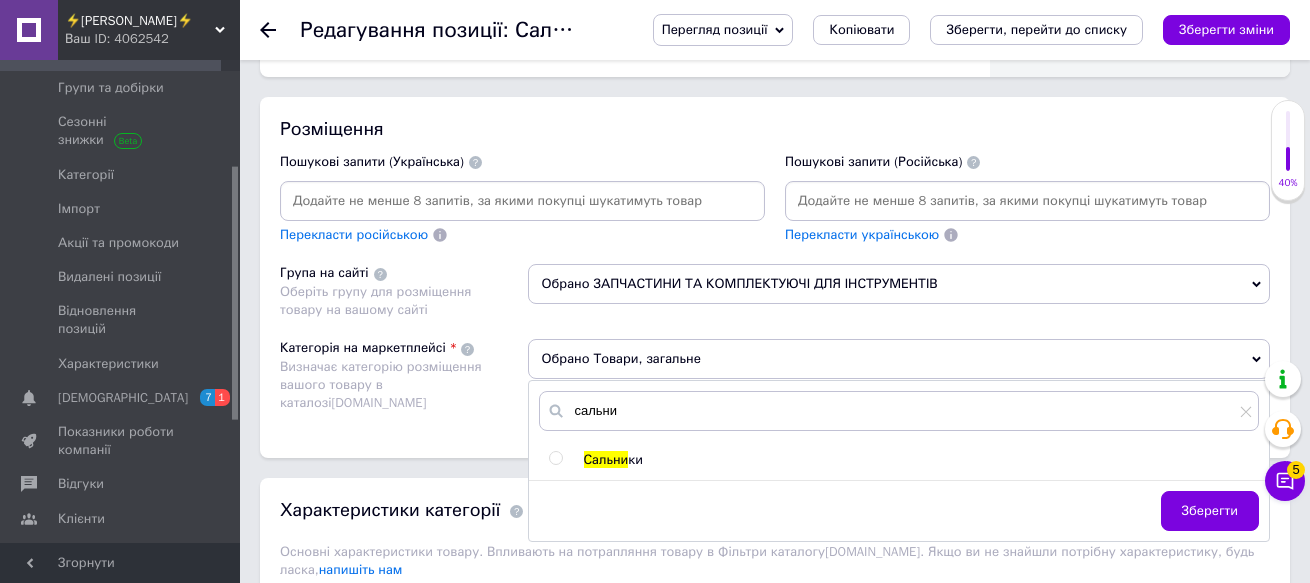click at bounding box center (555, 458) 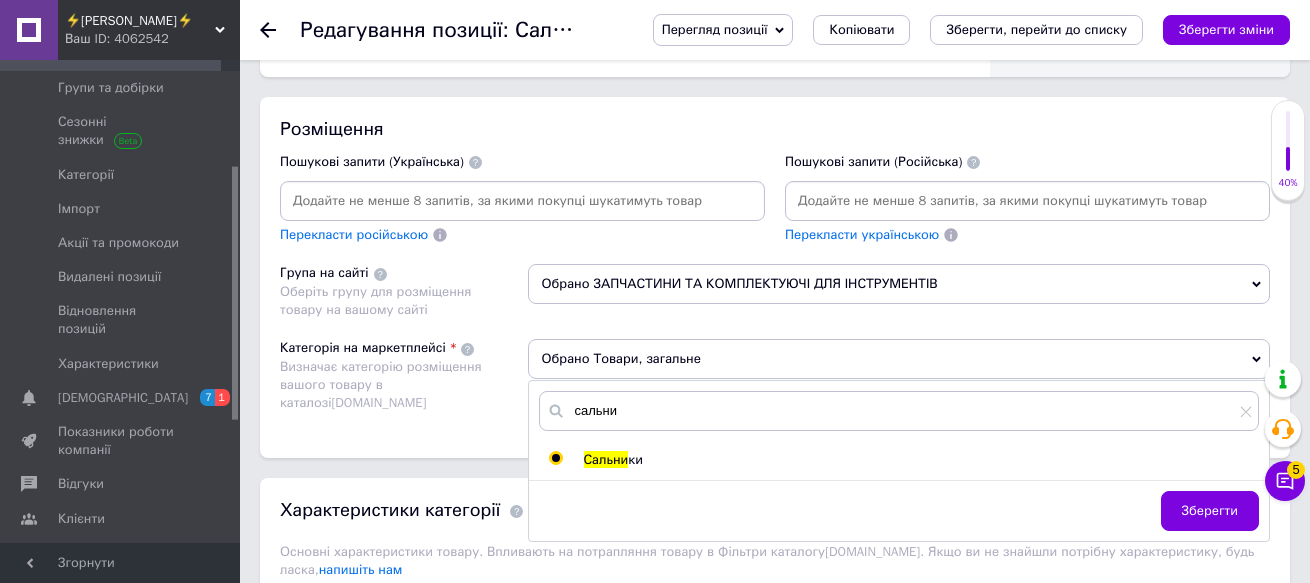 radio on "true" 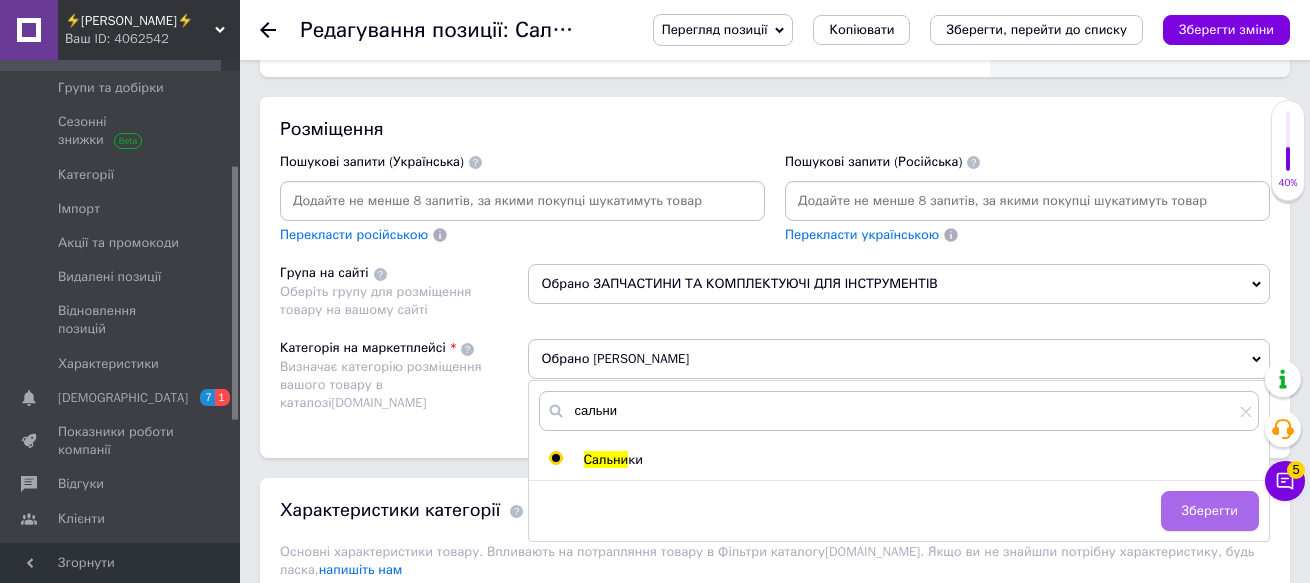 click on "Зберегти" at bounding box center (1210, 511) 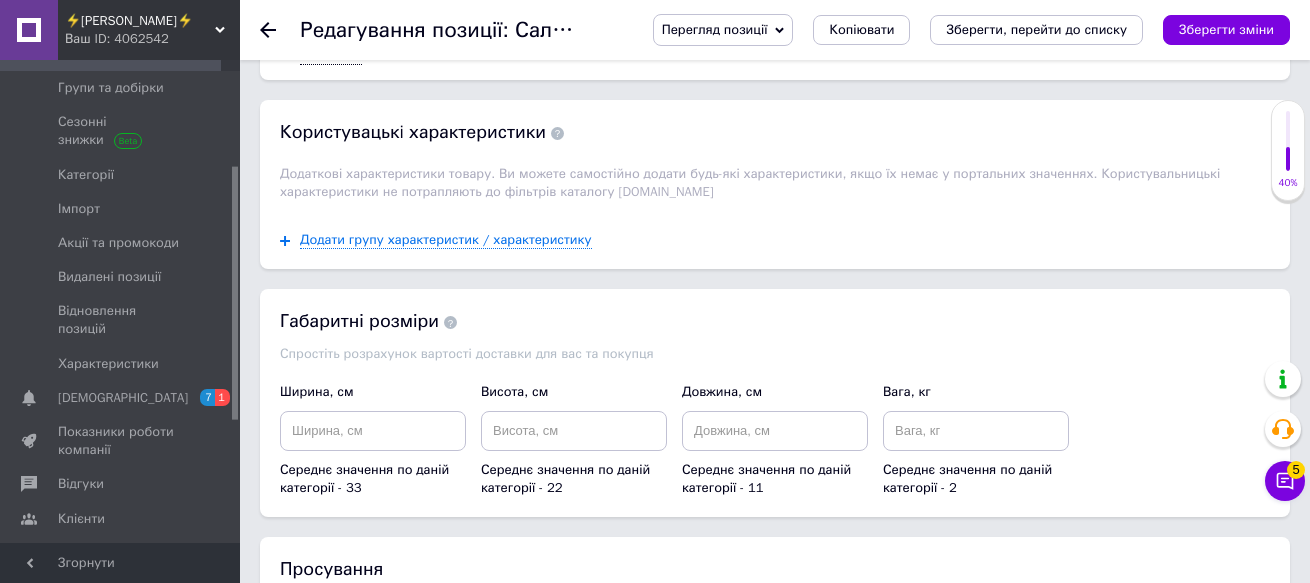 scroll, scrollTop: 2400, scrollLeft: 0, axis: vertical 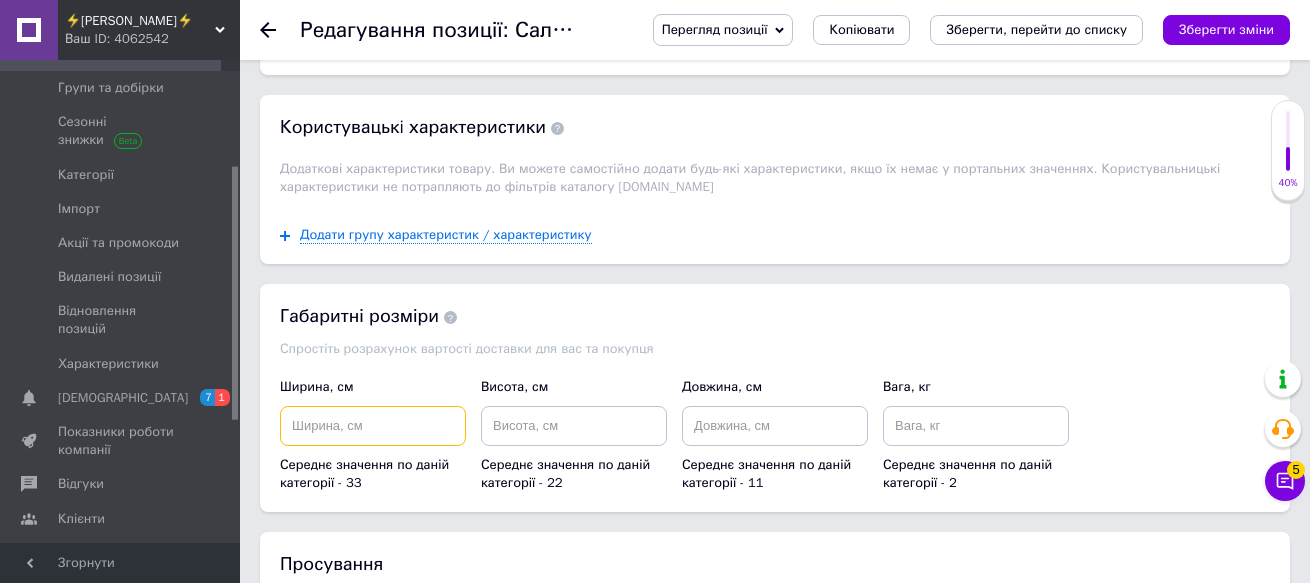 click at bounding box center (373, 426) 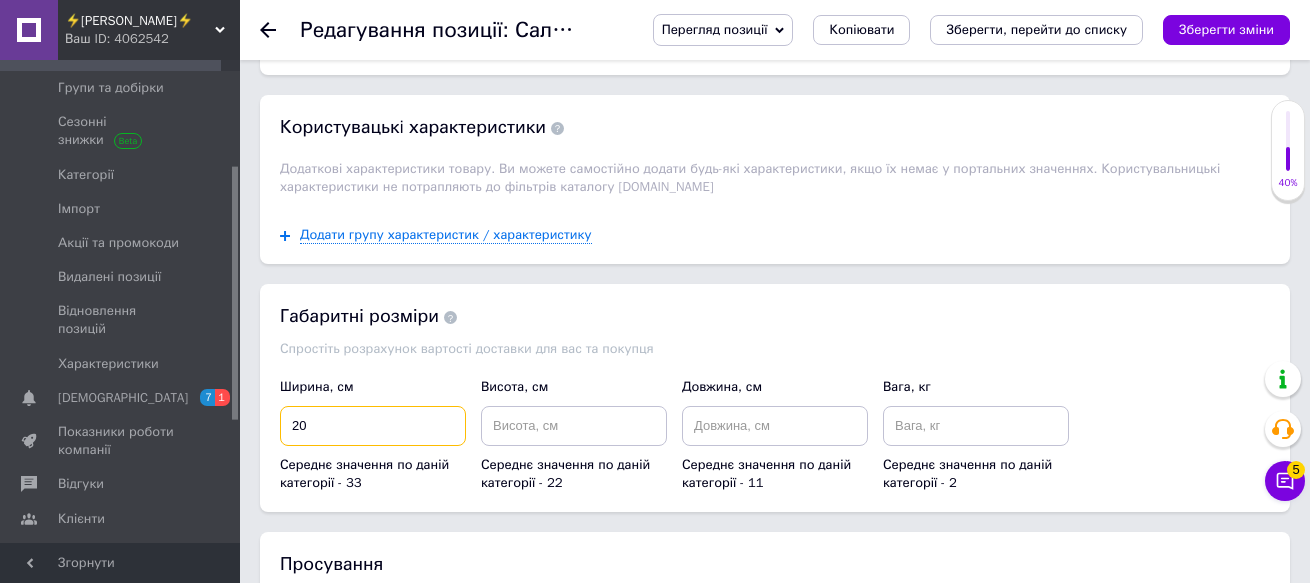 type on "20" 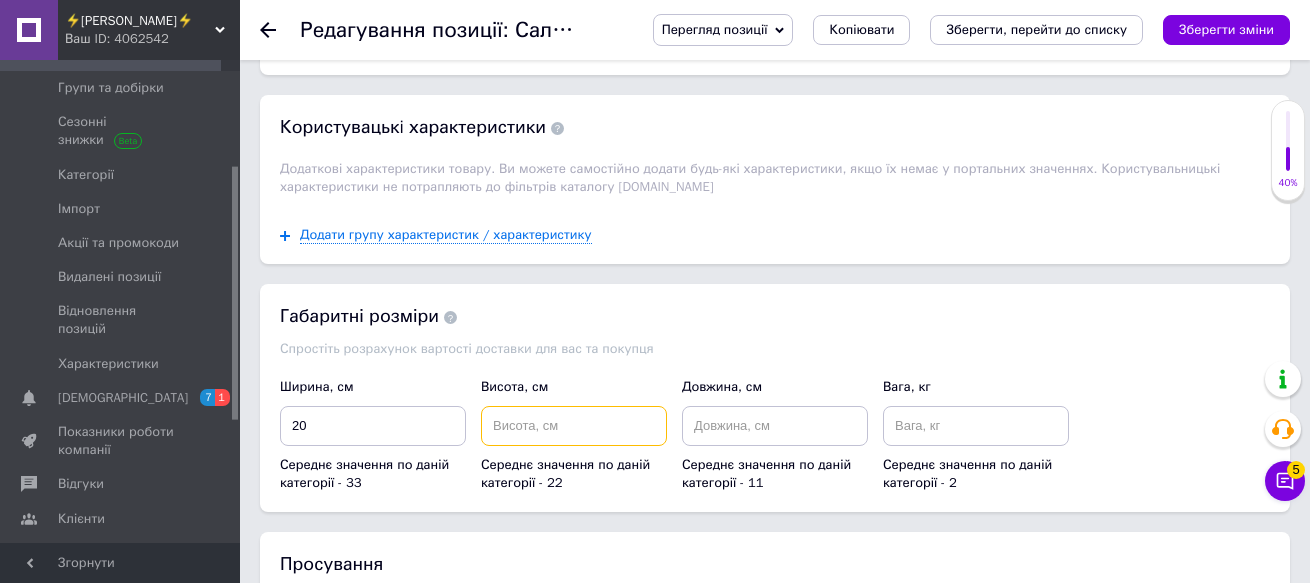 click at bounding box center (574, 426) 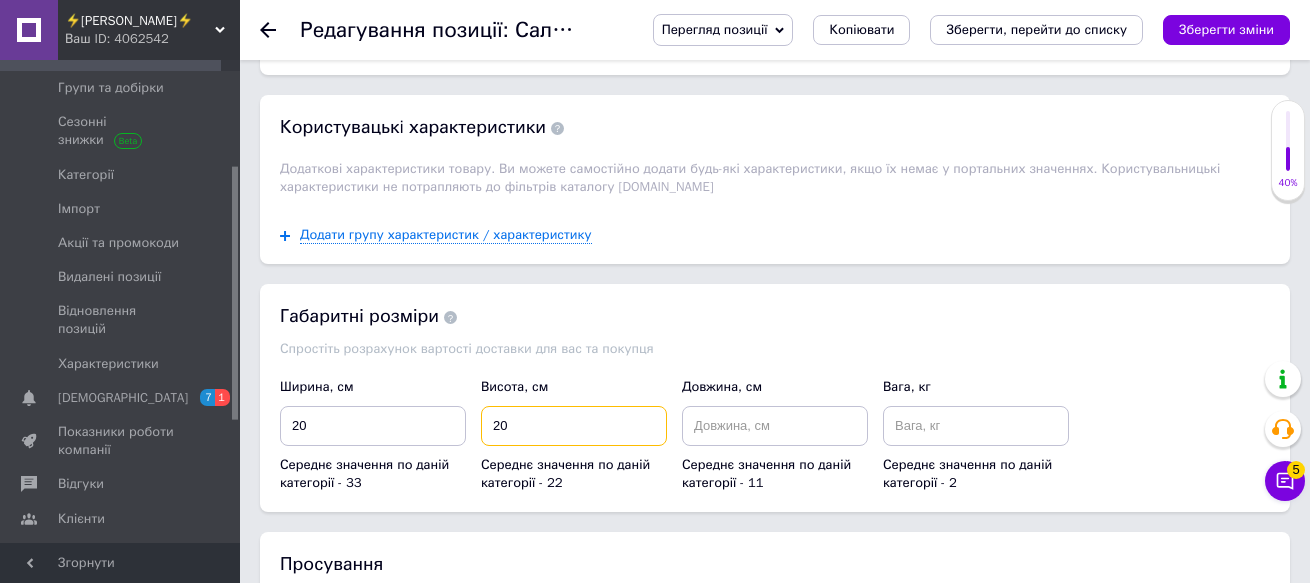 type on "20" 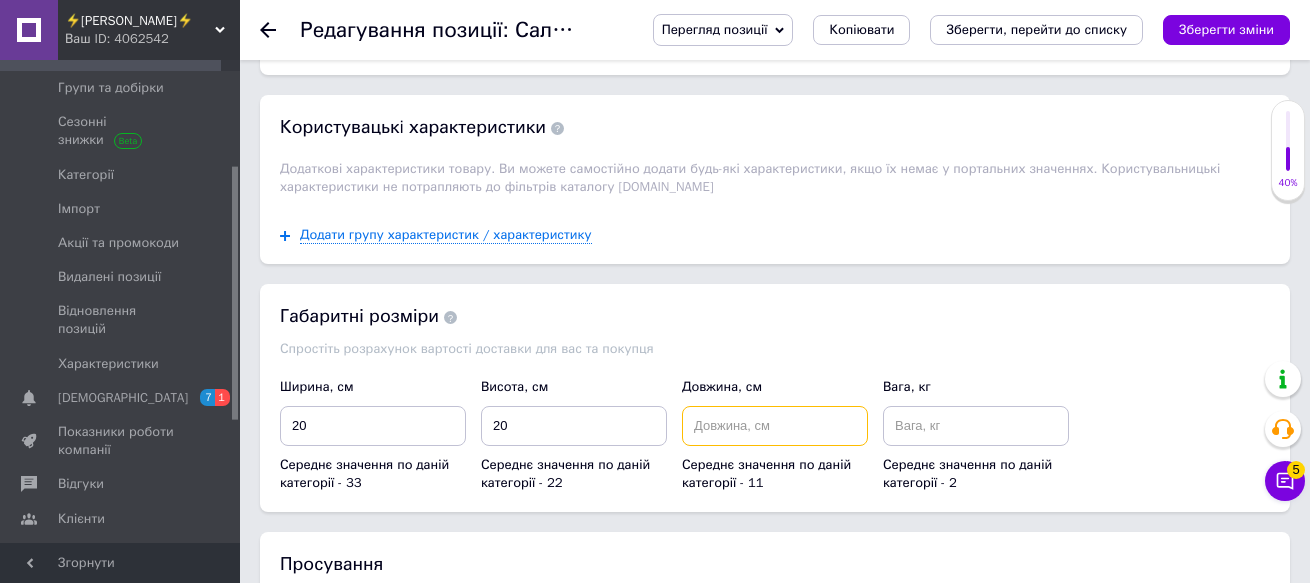 click at bounding box center (775, 426) 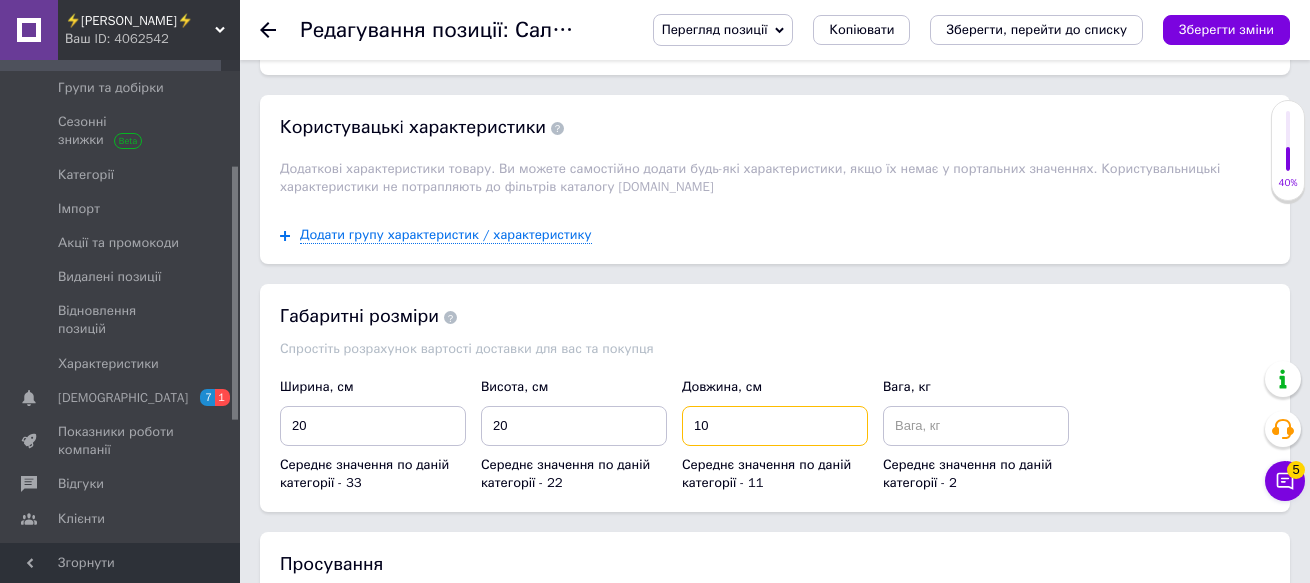 type on "10" 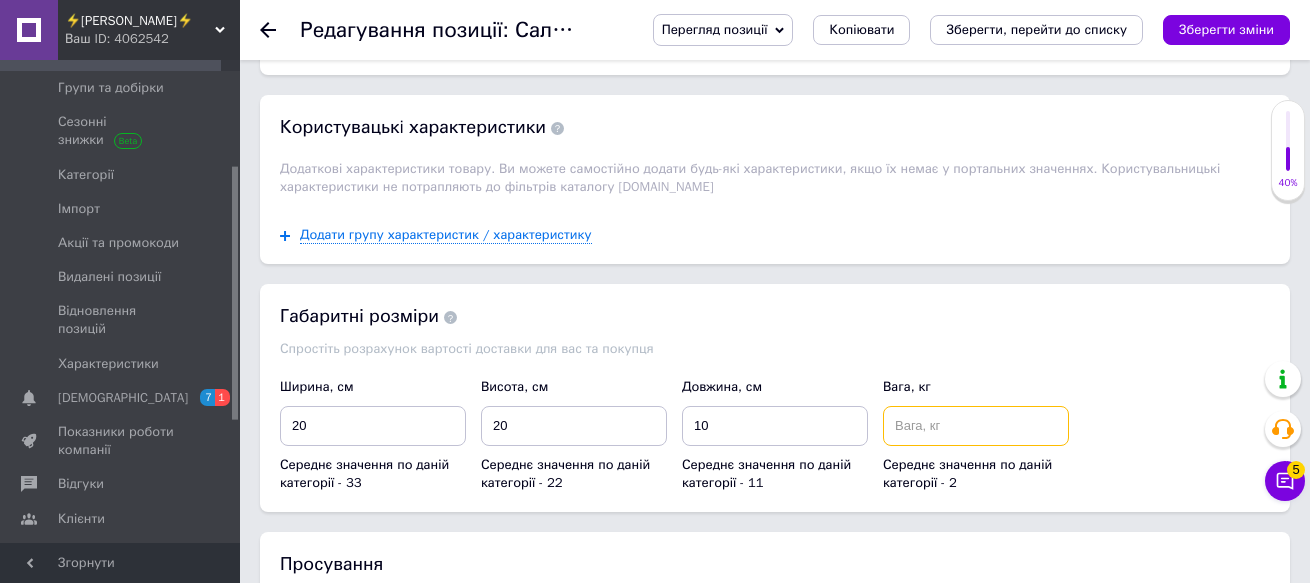 click at bounding box center (976, 426) 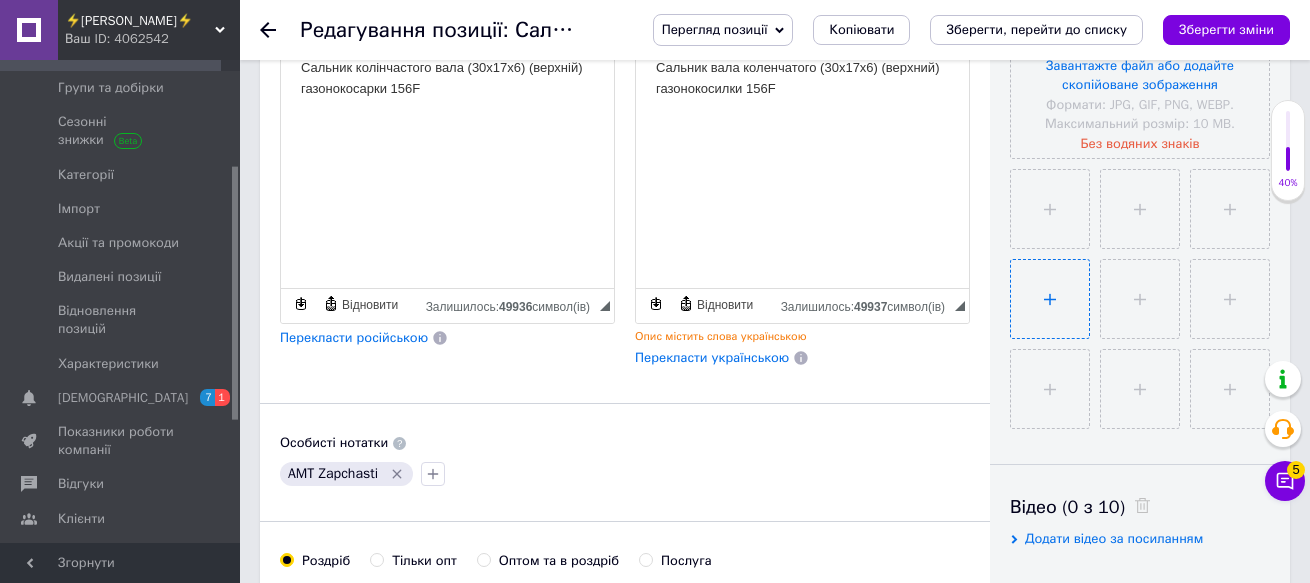 scroll, scrollTop: 600, scrollLeft: 0, axis: vertical 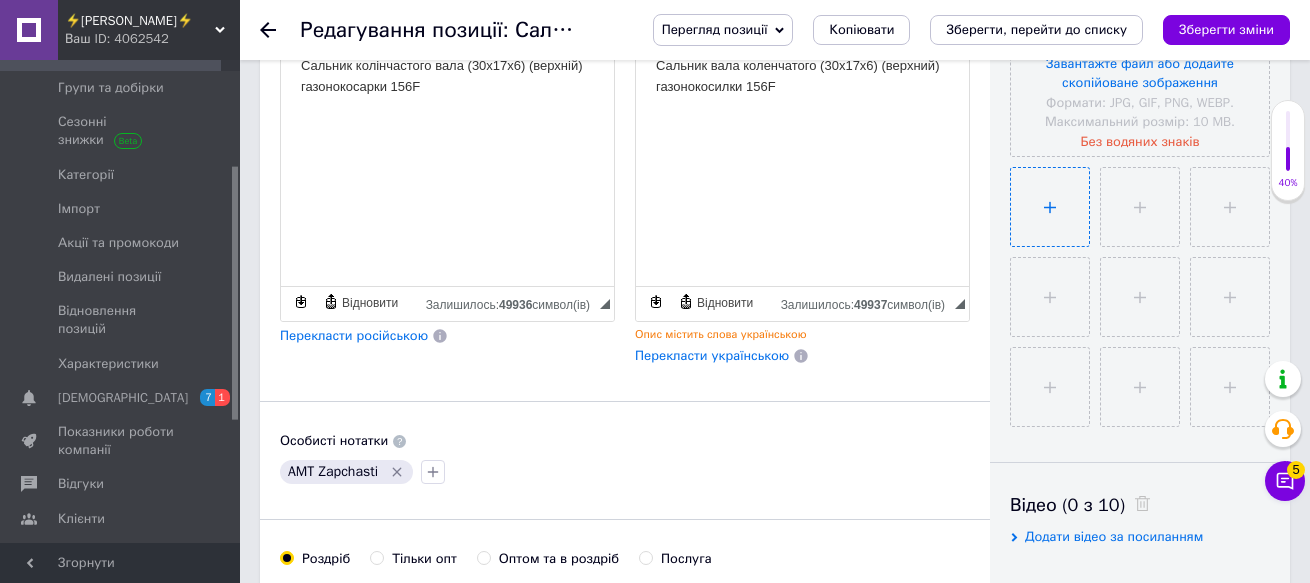 type on "0.1" 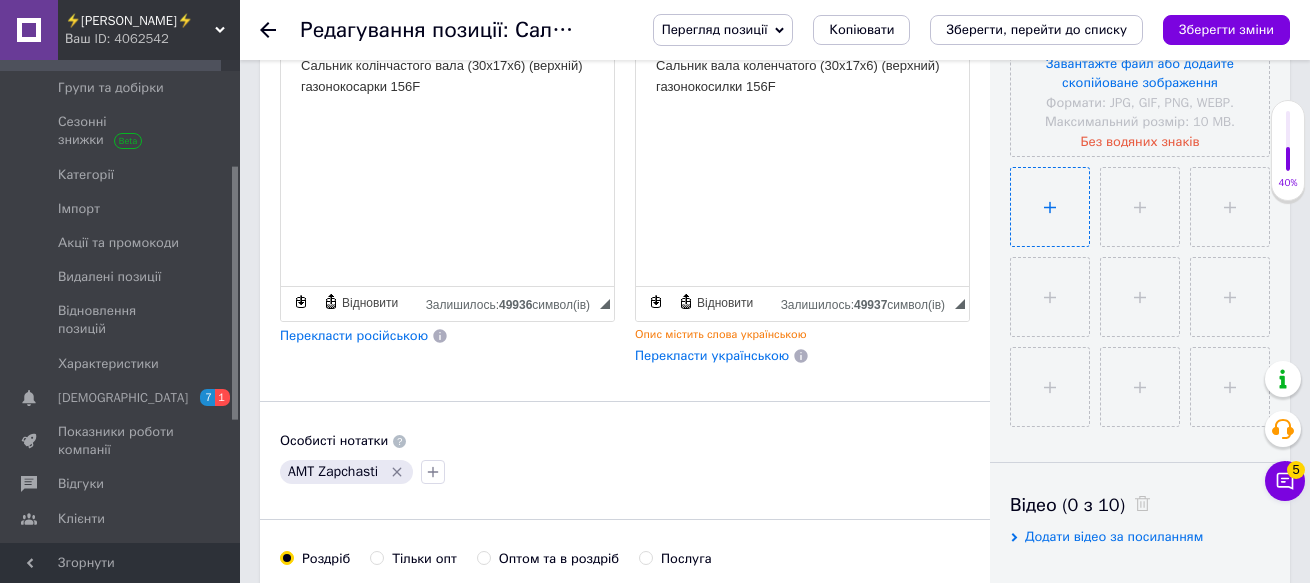 type on "C:\fakepath\IMG_20250709_154107.jpg" 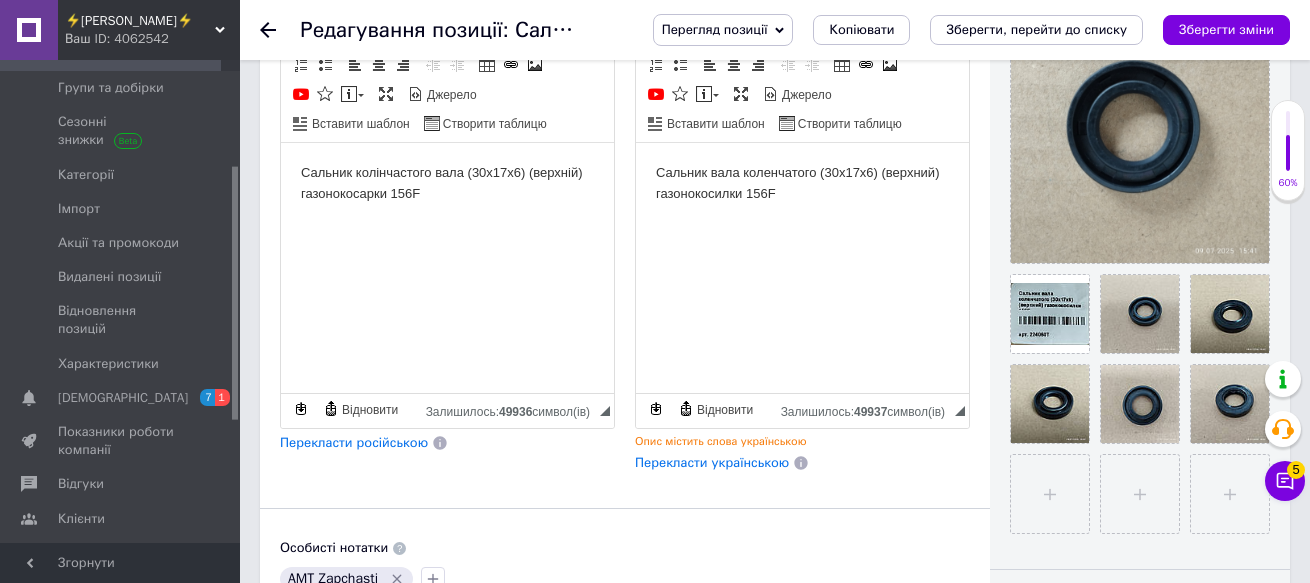 scroll, scrollTop: 500, scrollLeft: 0, axis: vertical 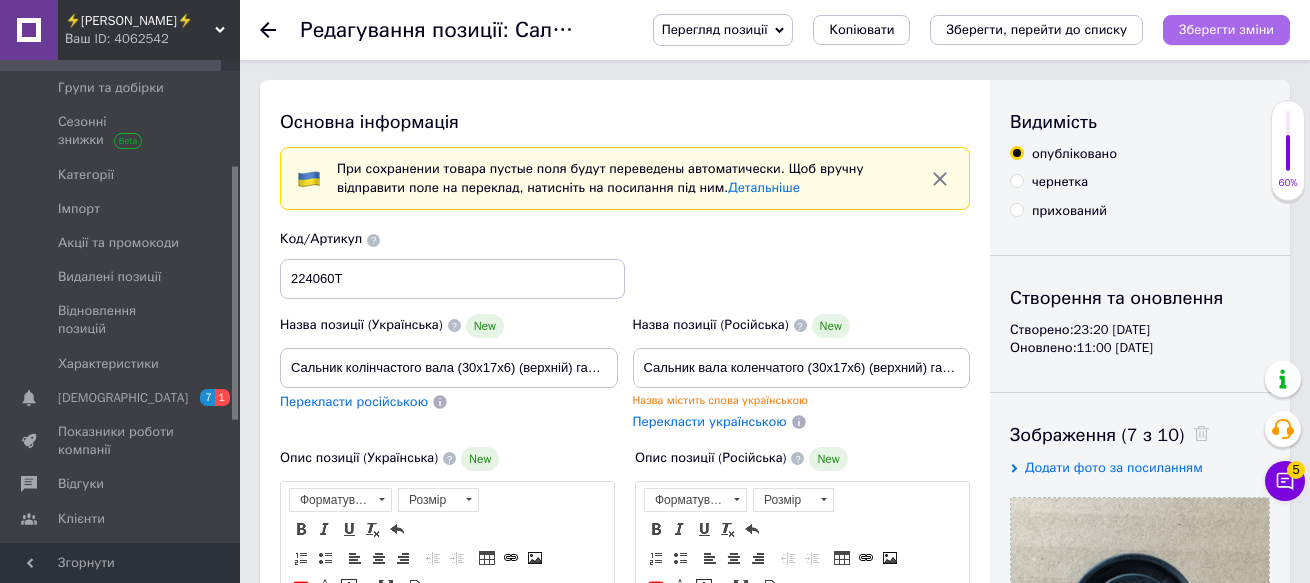click on "Зберегти зміни" at bounding box center [1226, 29] 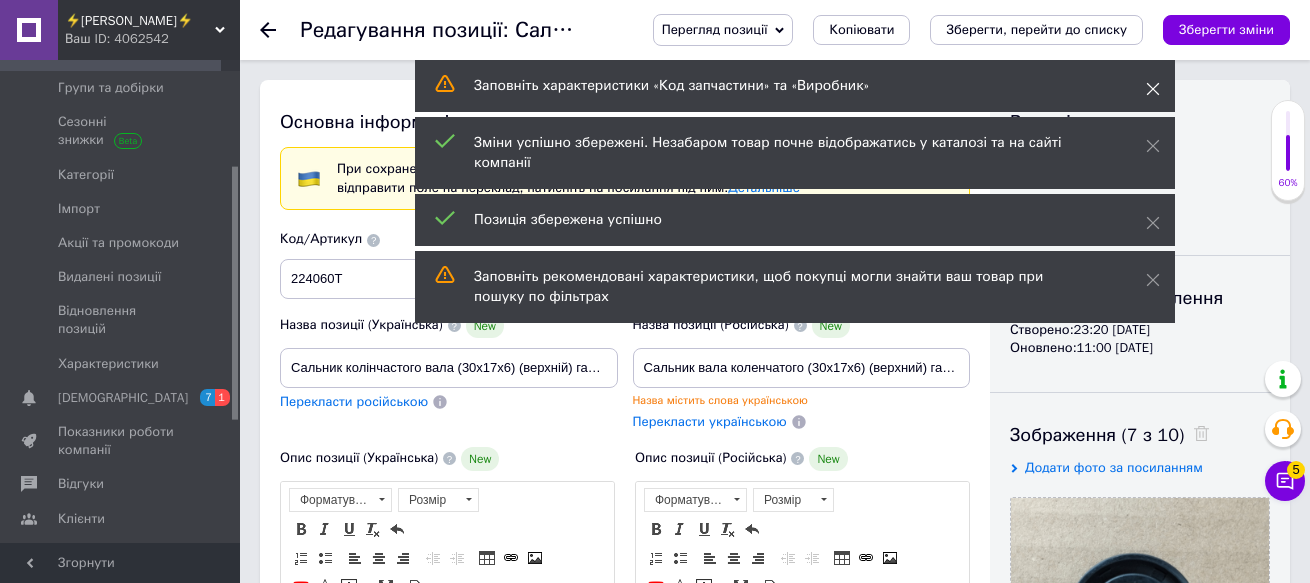click 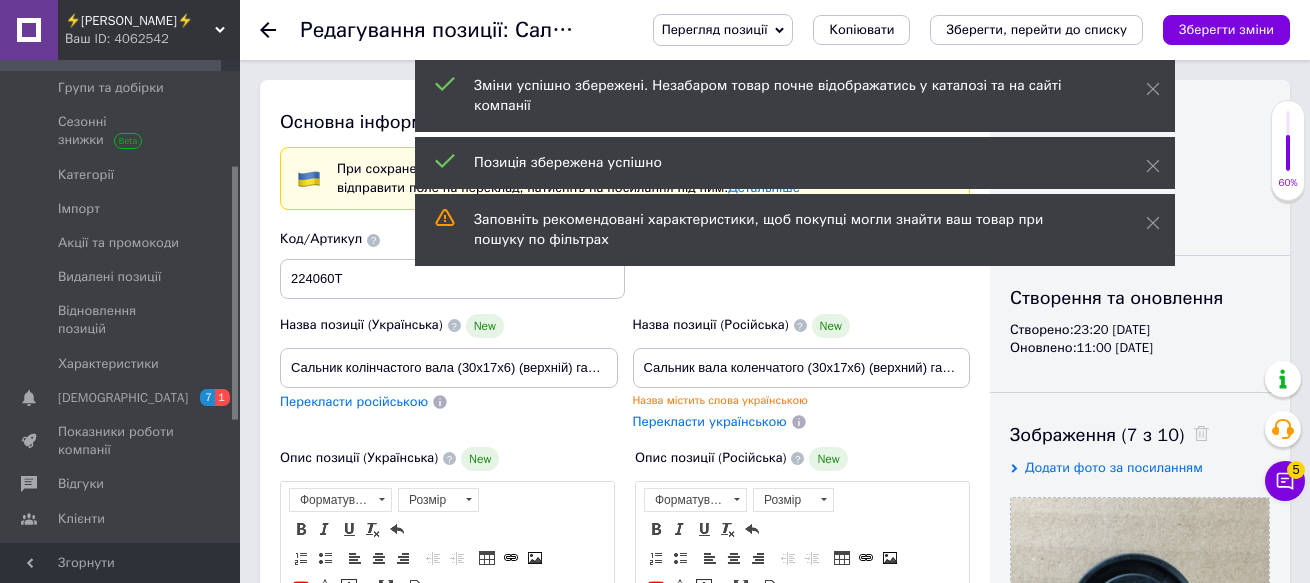 click 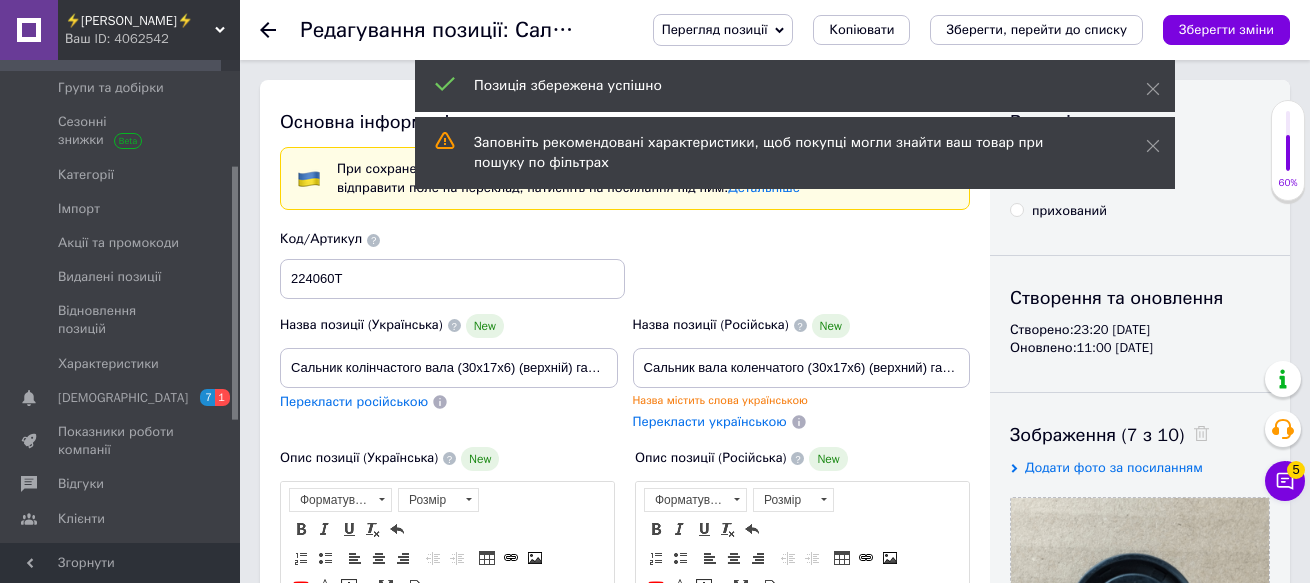 click 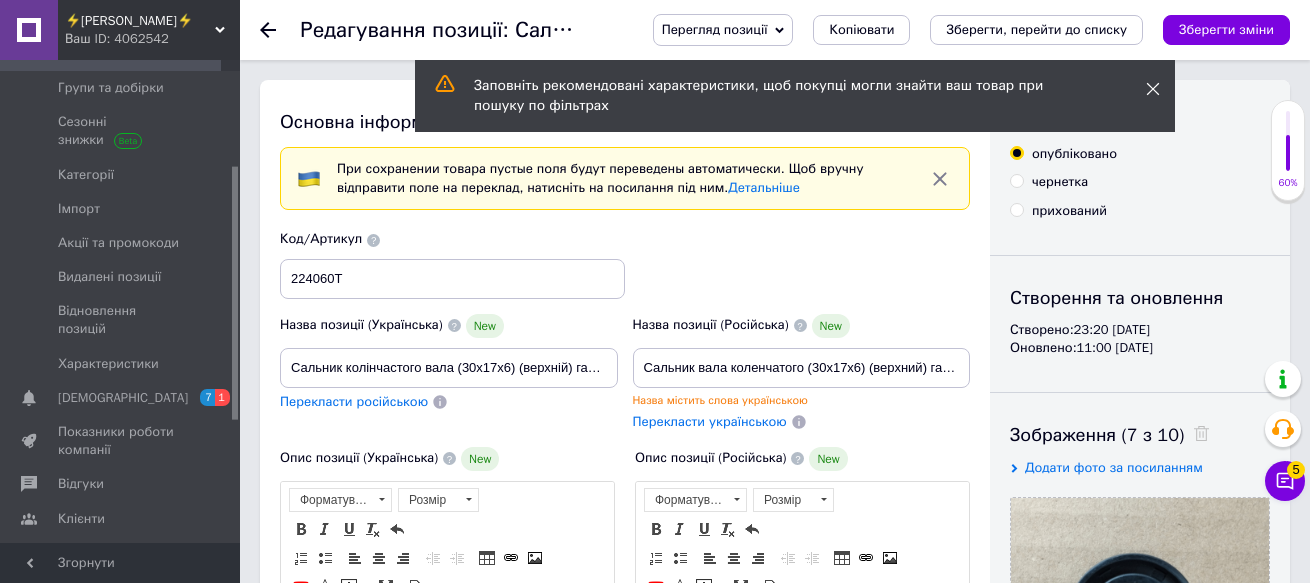 click 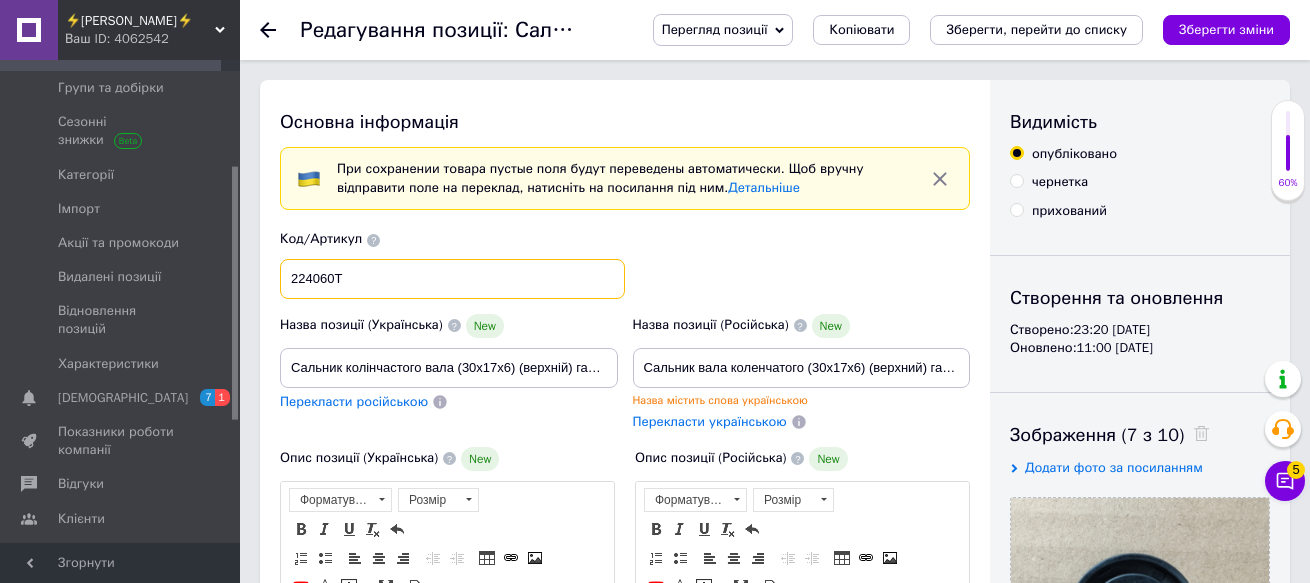 drag, startPoint x: 349, startPoint y: 278, endPoint x: 278, endPoint y: 283, distance: 71.17584 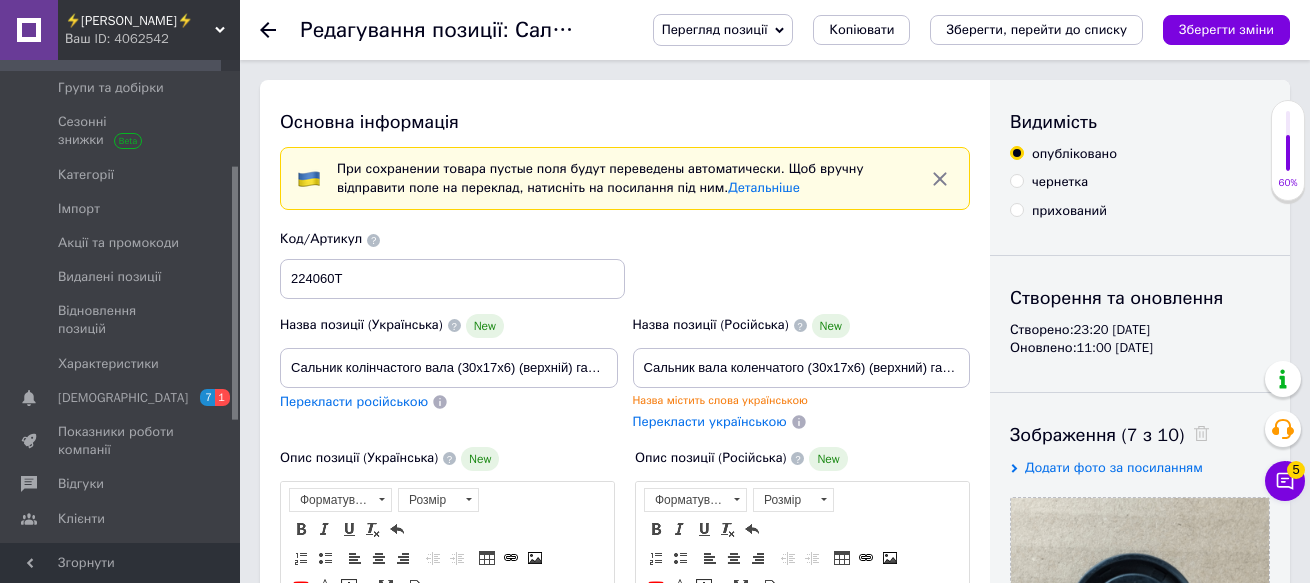 click on "Код/Артикул 224060T" at bounding box center (625, 264) 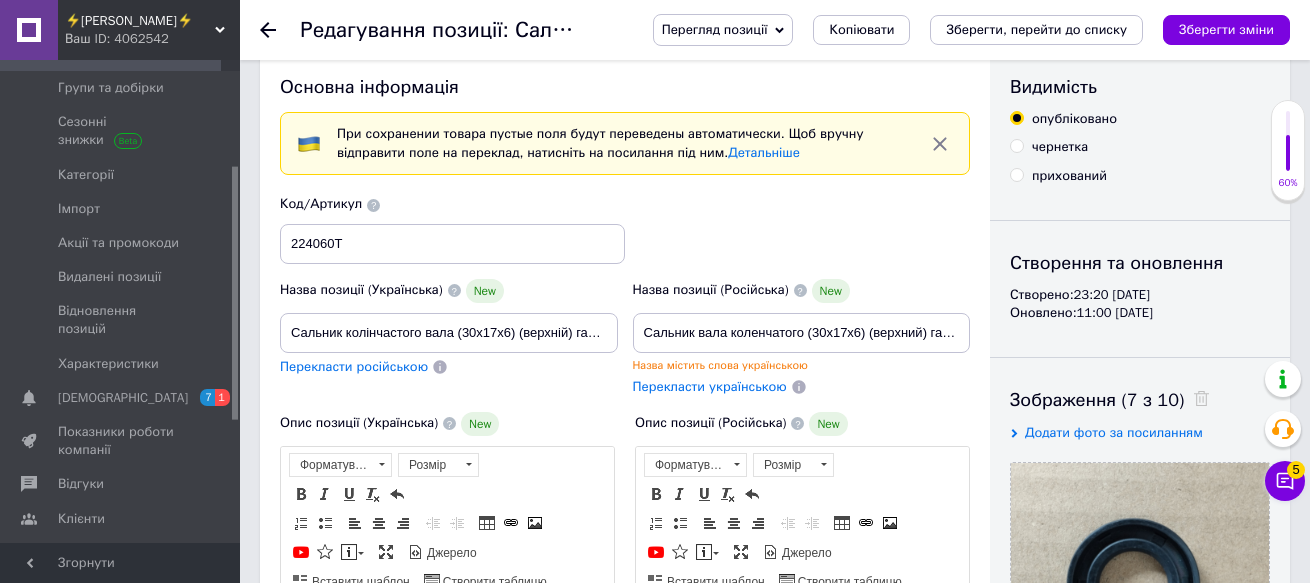 scroll, scrollTop: 0, scrollLeft: 0, axis: both 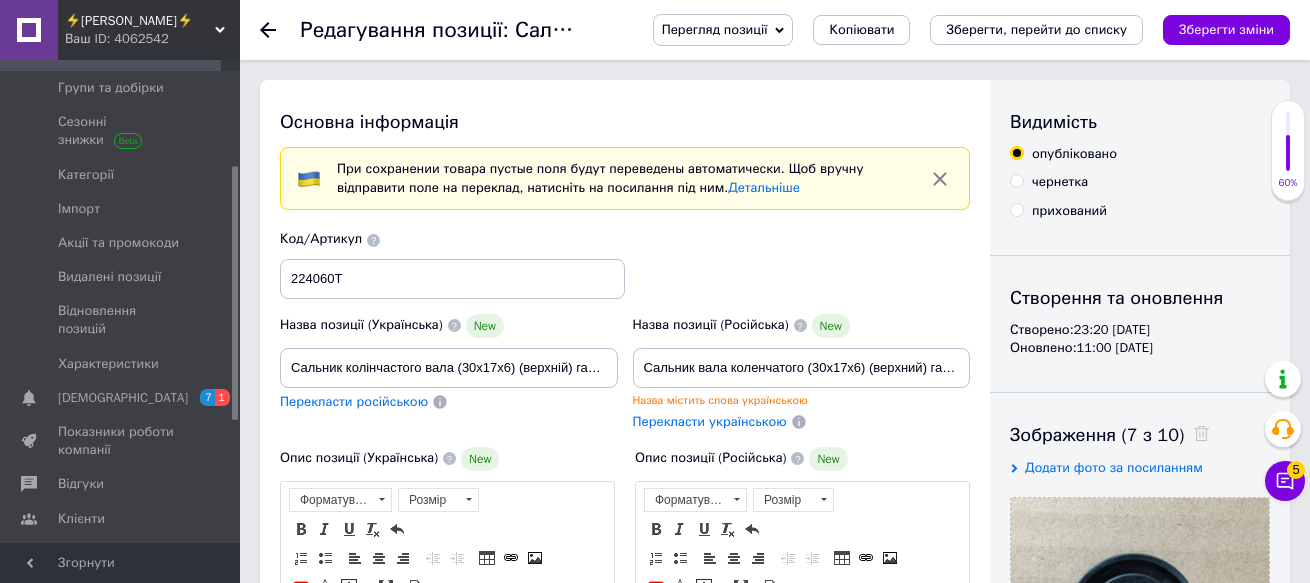 click on "⚡[PERSON_NAME]⚡" at bounding box center (140, 21) 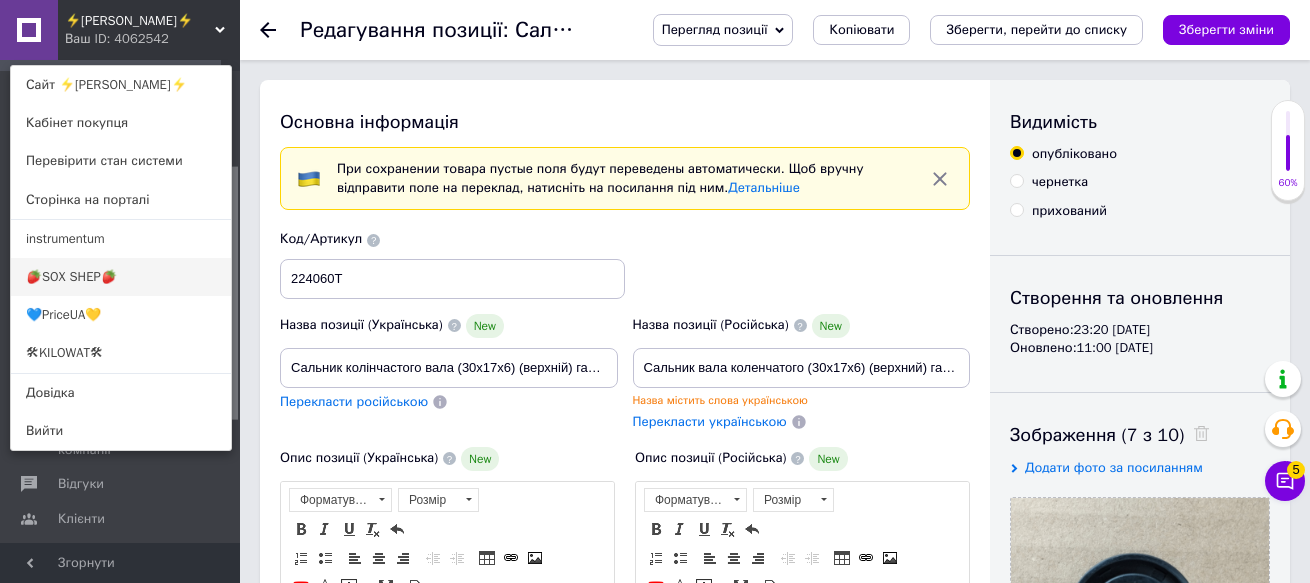 click on "🍓SOX SHEP🍓" at bounding box center [121, 277] 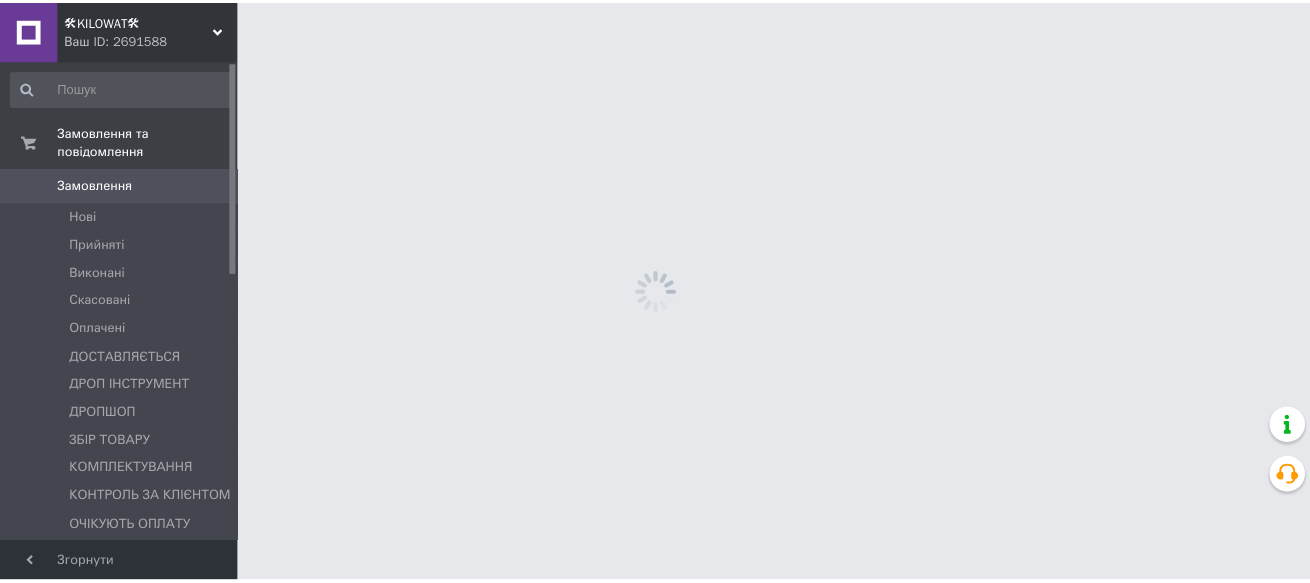 scroll, scrollTop: 0, scrollLeft: 0, axis: both 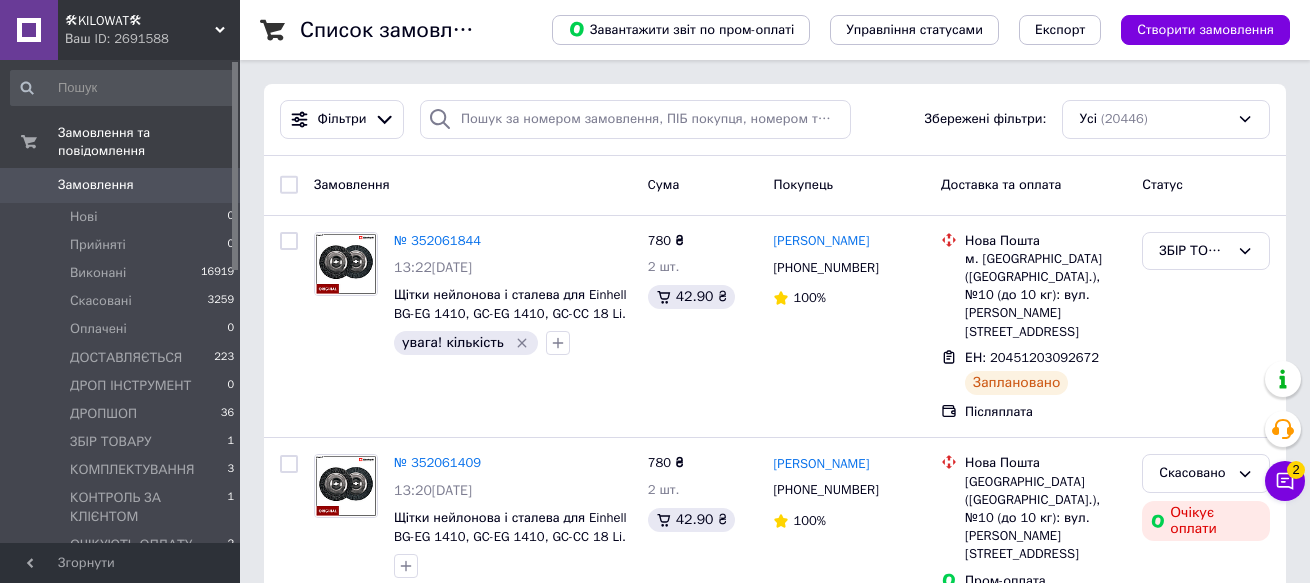 click on "🛠KILOWAT🛠" at bounding box center (140, 21) 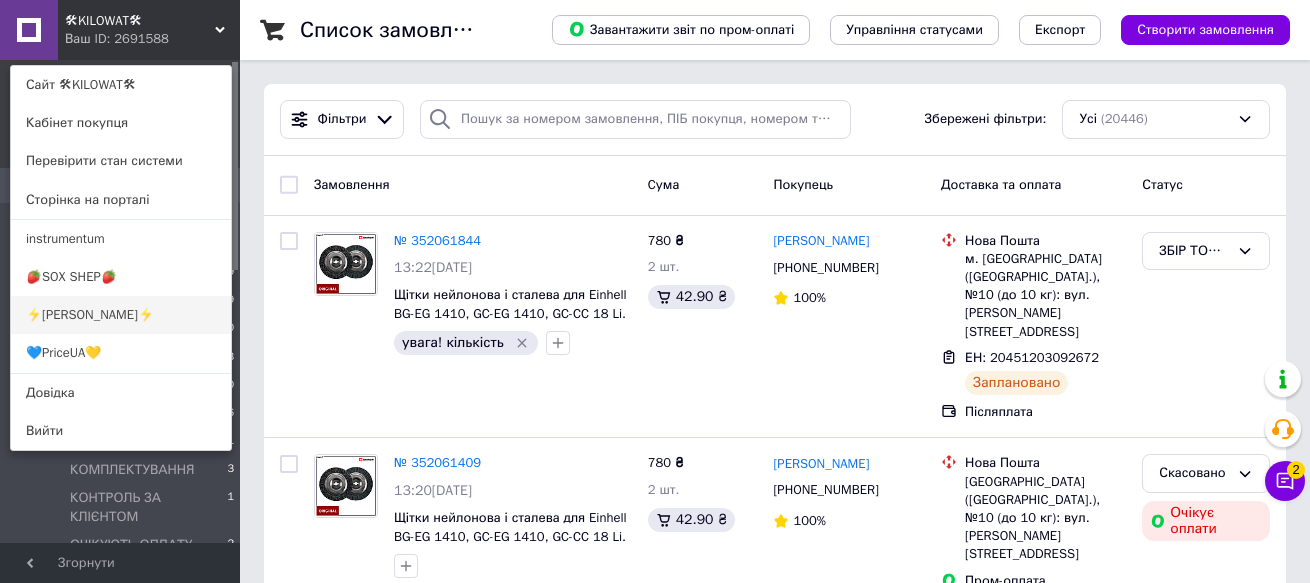 click on "⚡[PERSON_NAME]⚡" at bounding box center (121, 315) 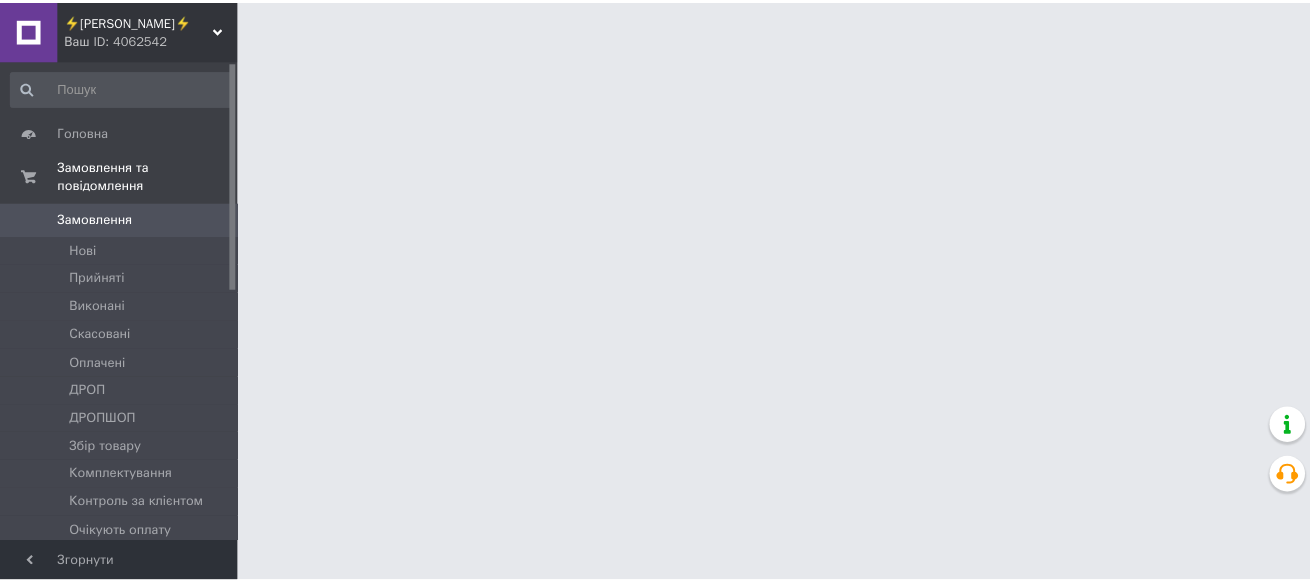 scroll, scrollTop: 0, scrollLeft: 0, axis: both 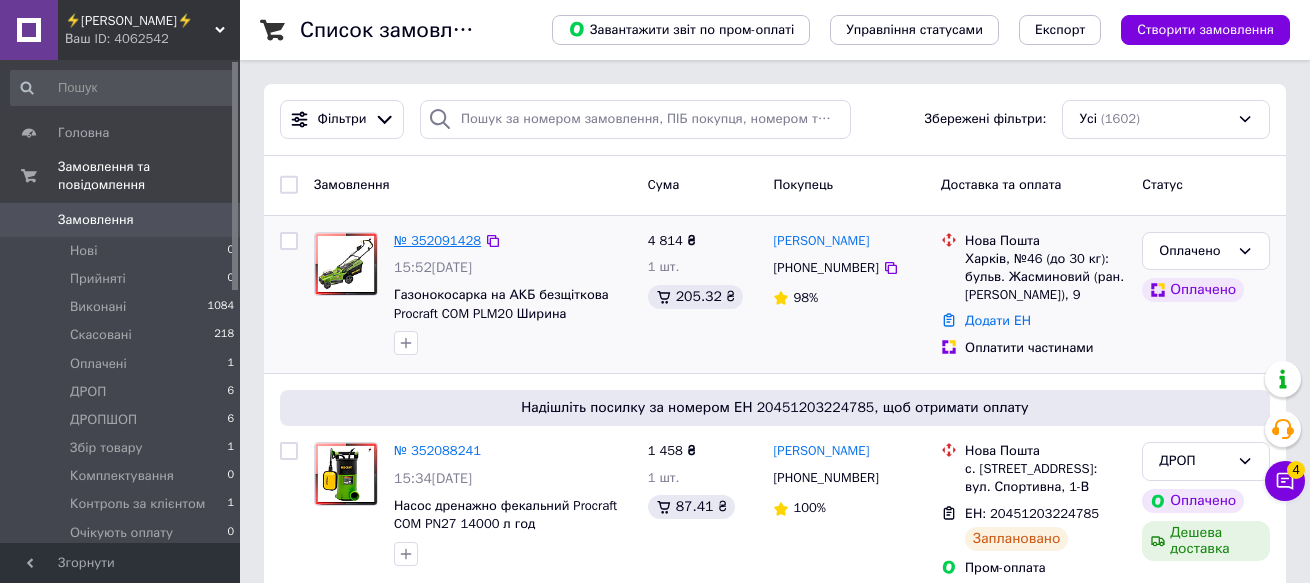click on "№ 352091428" at bounding box center [437, 240] 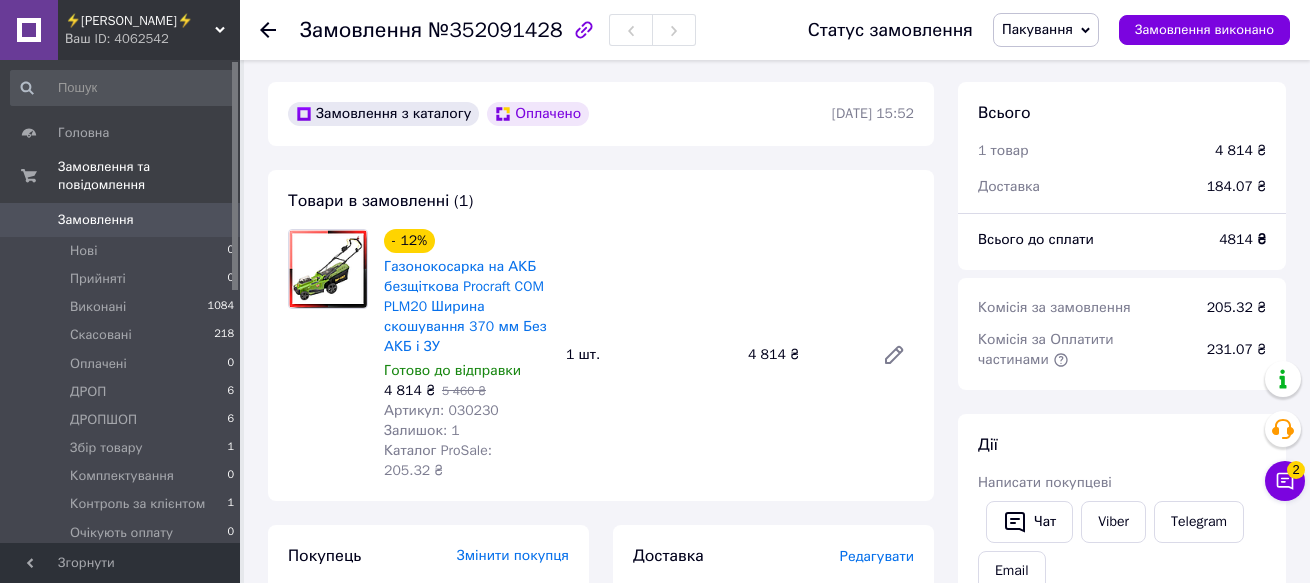 scroll, scrollTop: 0, scrollLeft: 0, axis: both 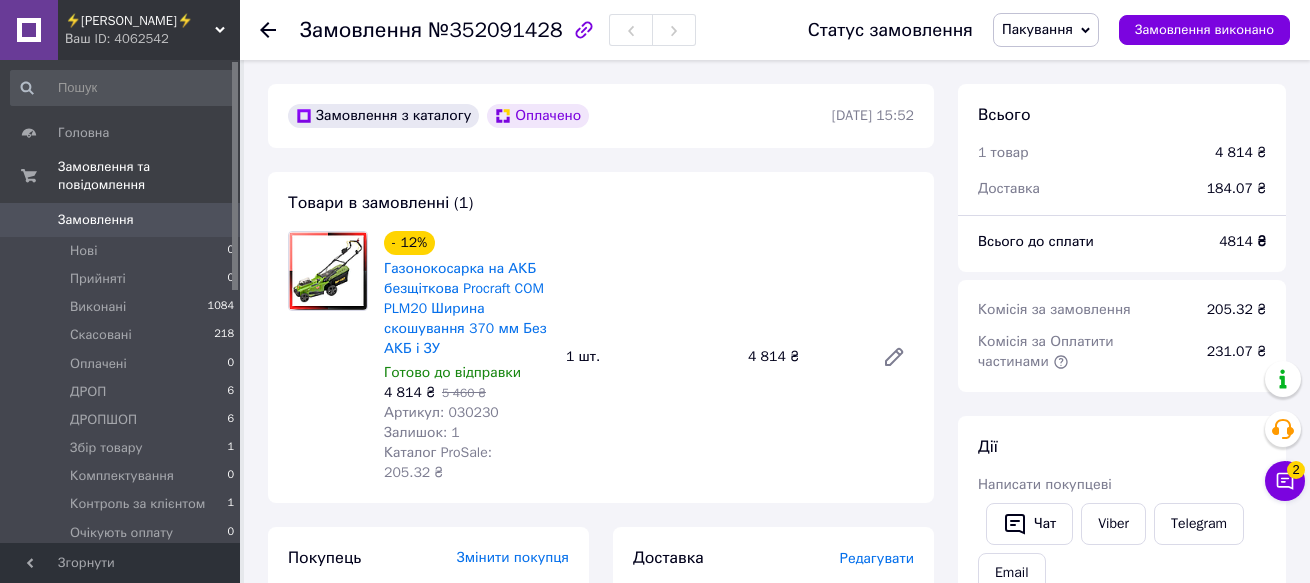 click at bounding box center (328, 357) 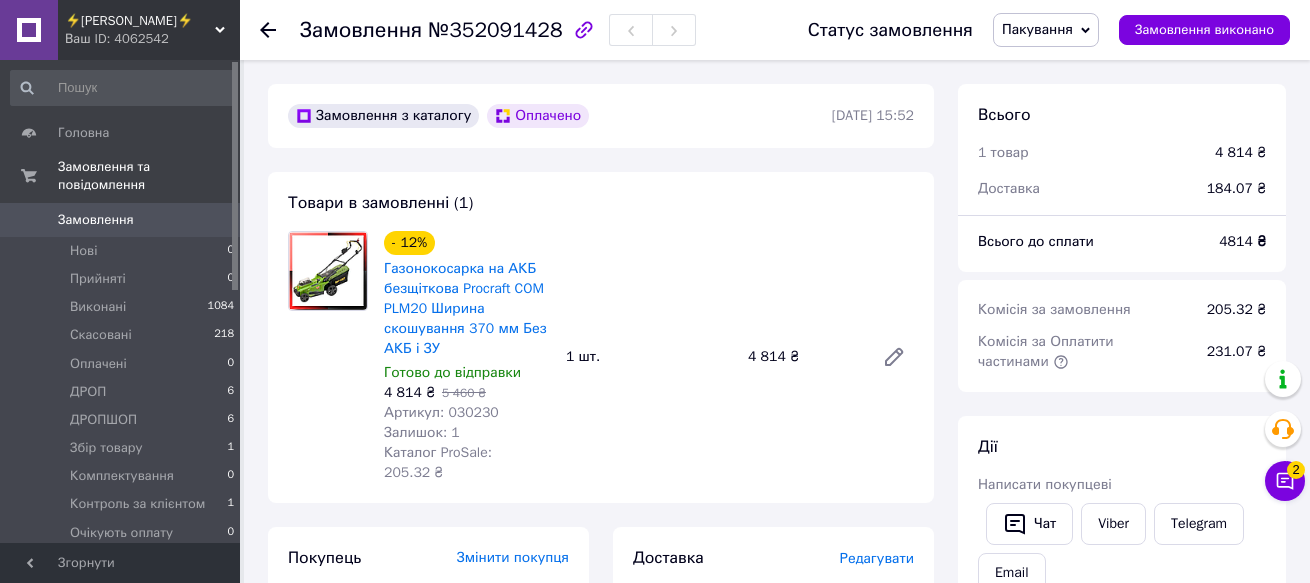 click at bounding box center [328, 357] 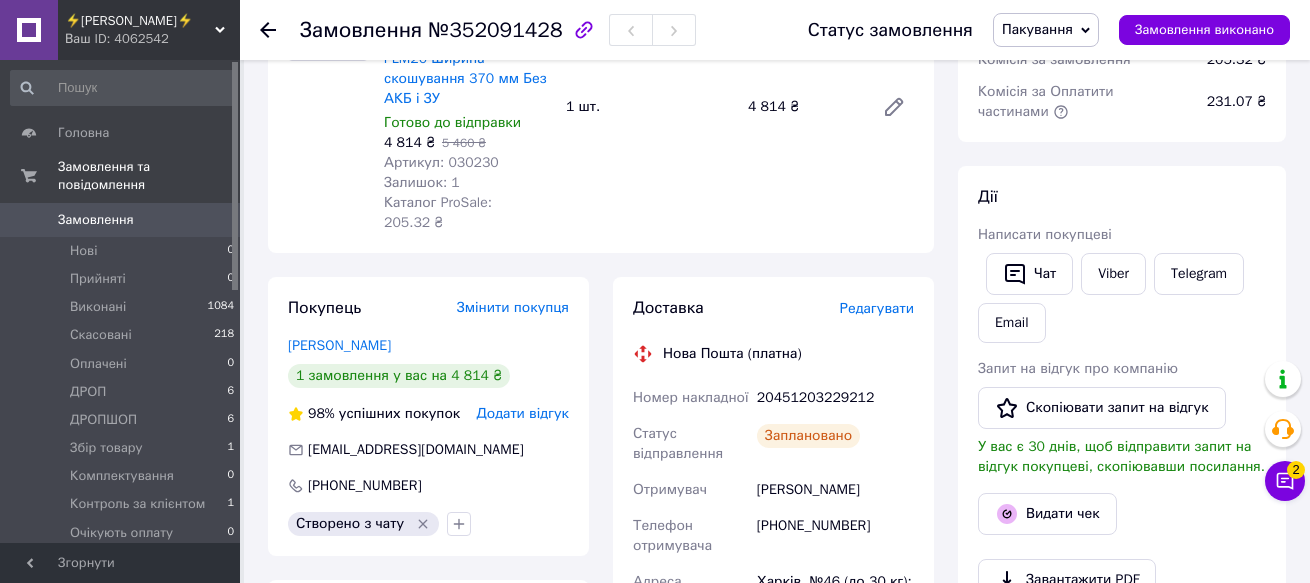 scroll, scrollTop: 300, scrollLeft: 0, axis: vertical 